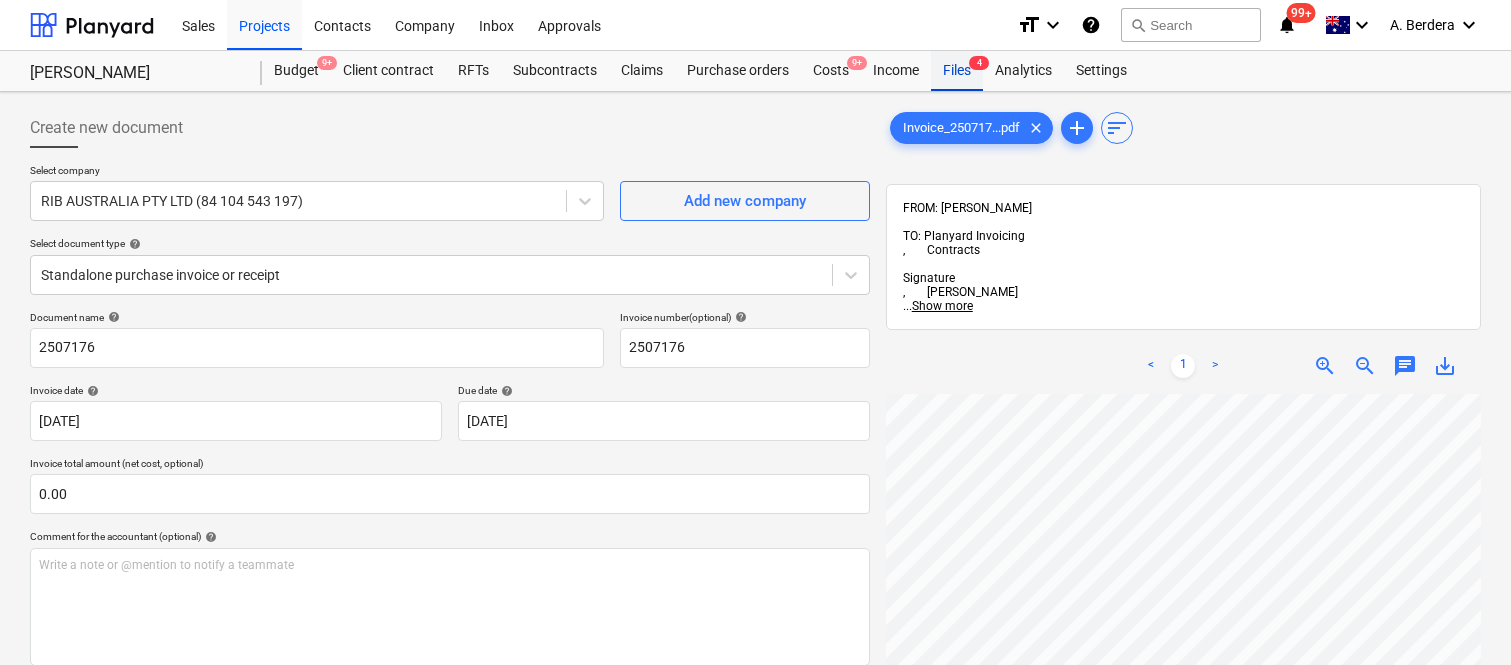 scroll, scrollTop: 43, scrollLeft: 0, axis: vertical 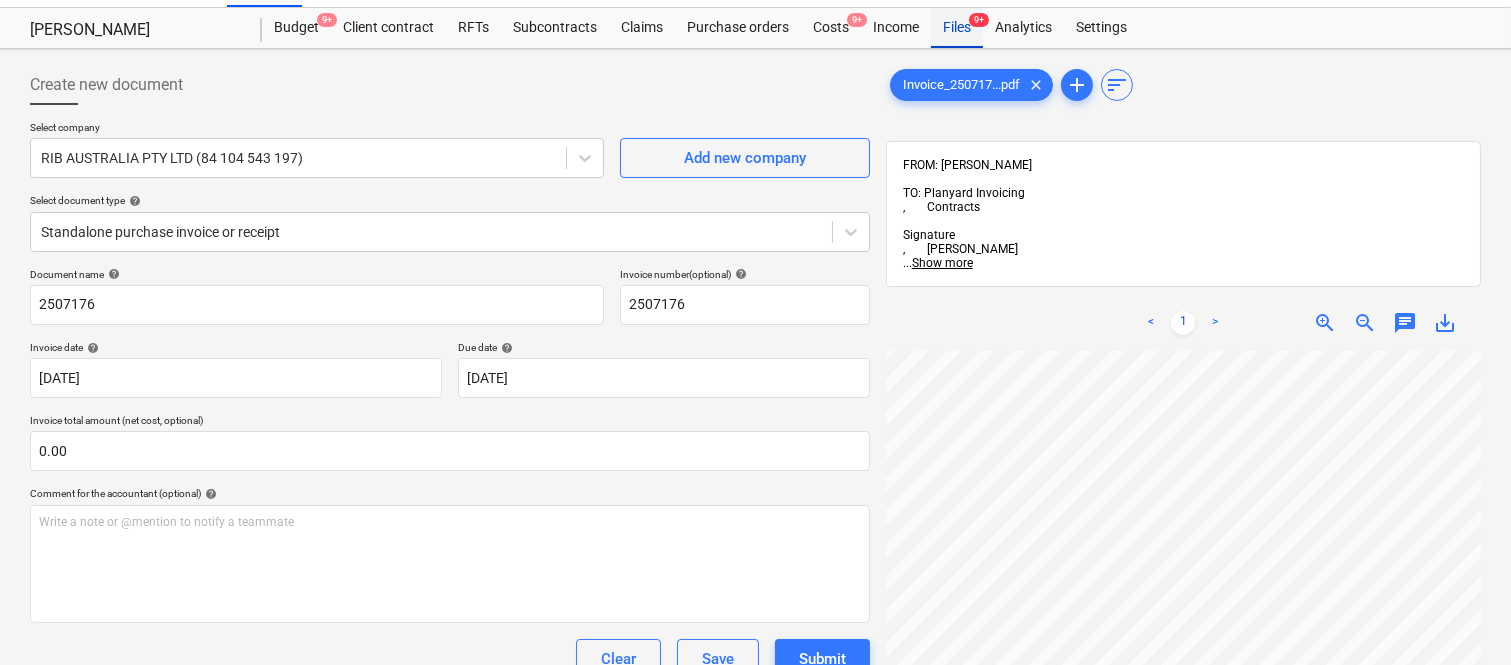 click on "Files 9+" at bounding box center (957, 28) 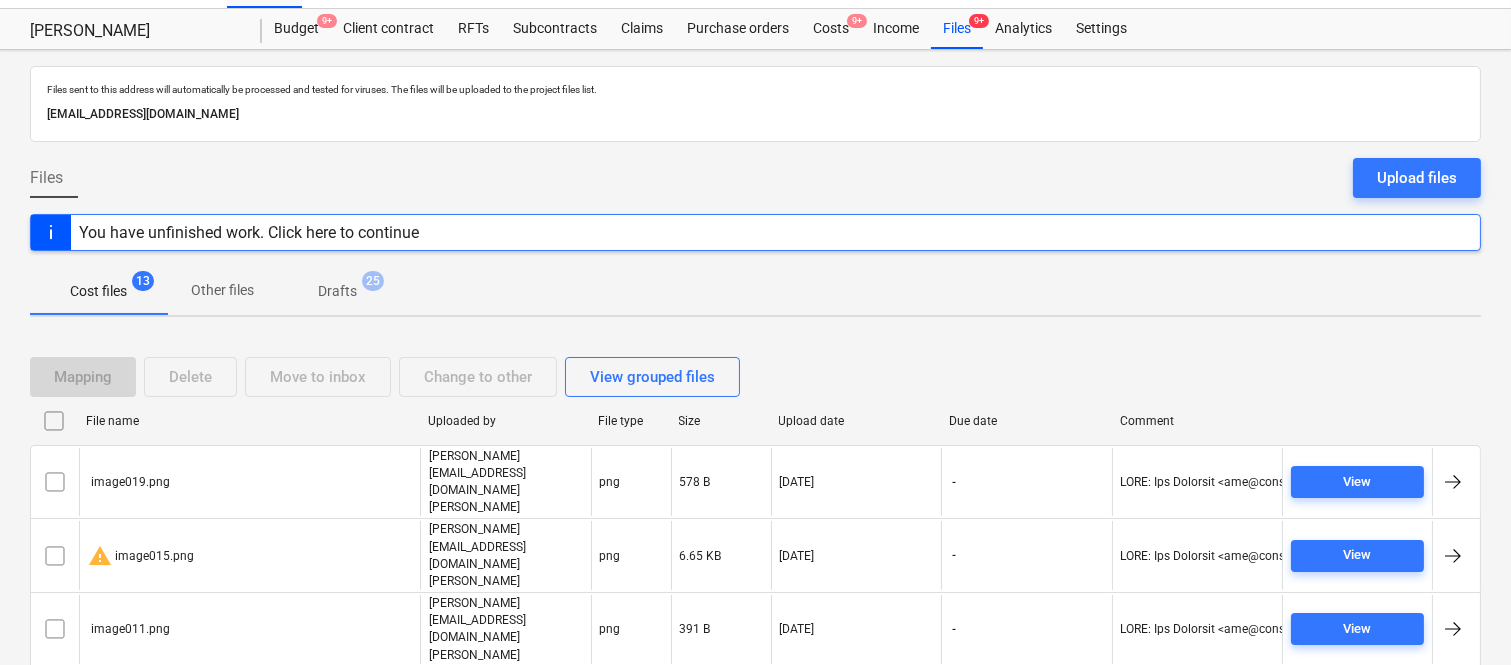 scroll, scrollTop: 43, scrollLeft: 0, axis: vertical 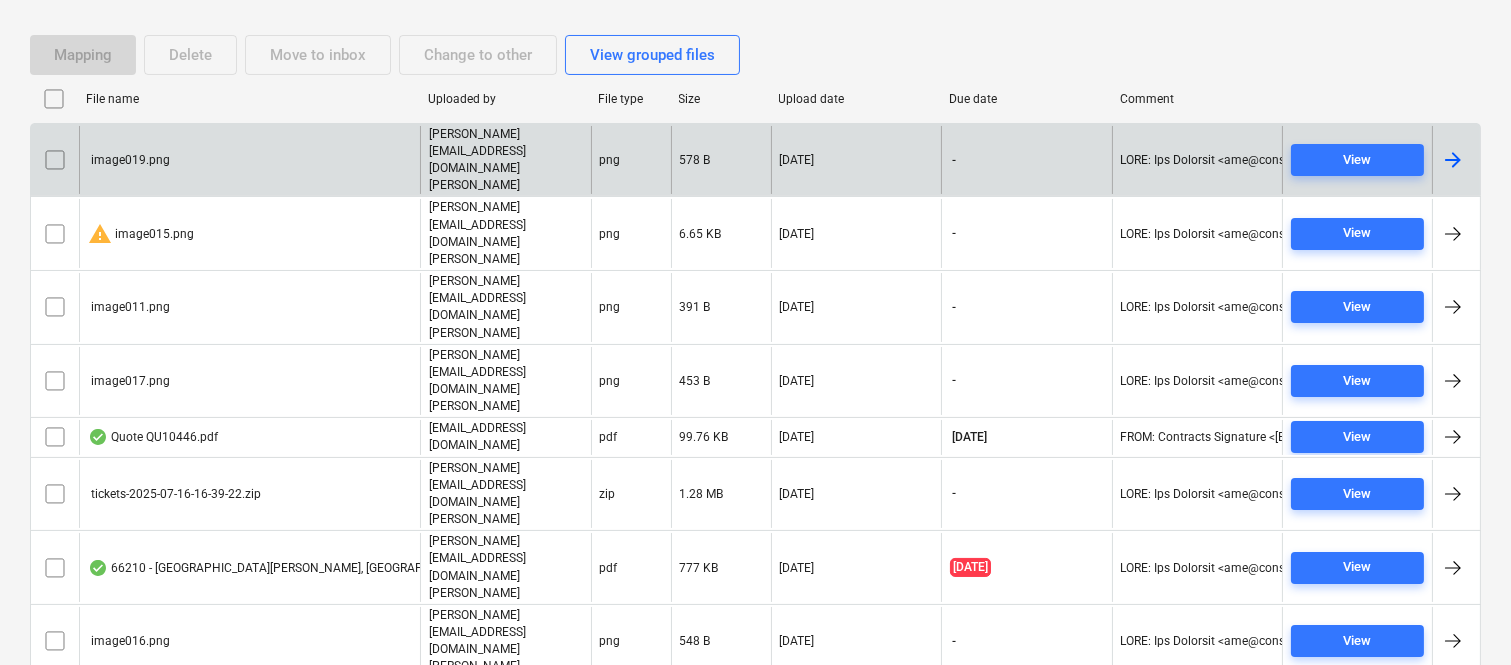click at bounding box center (55, 160) 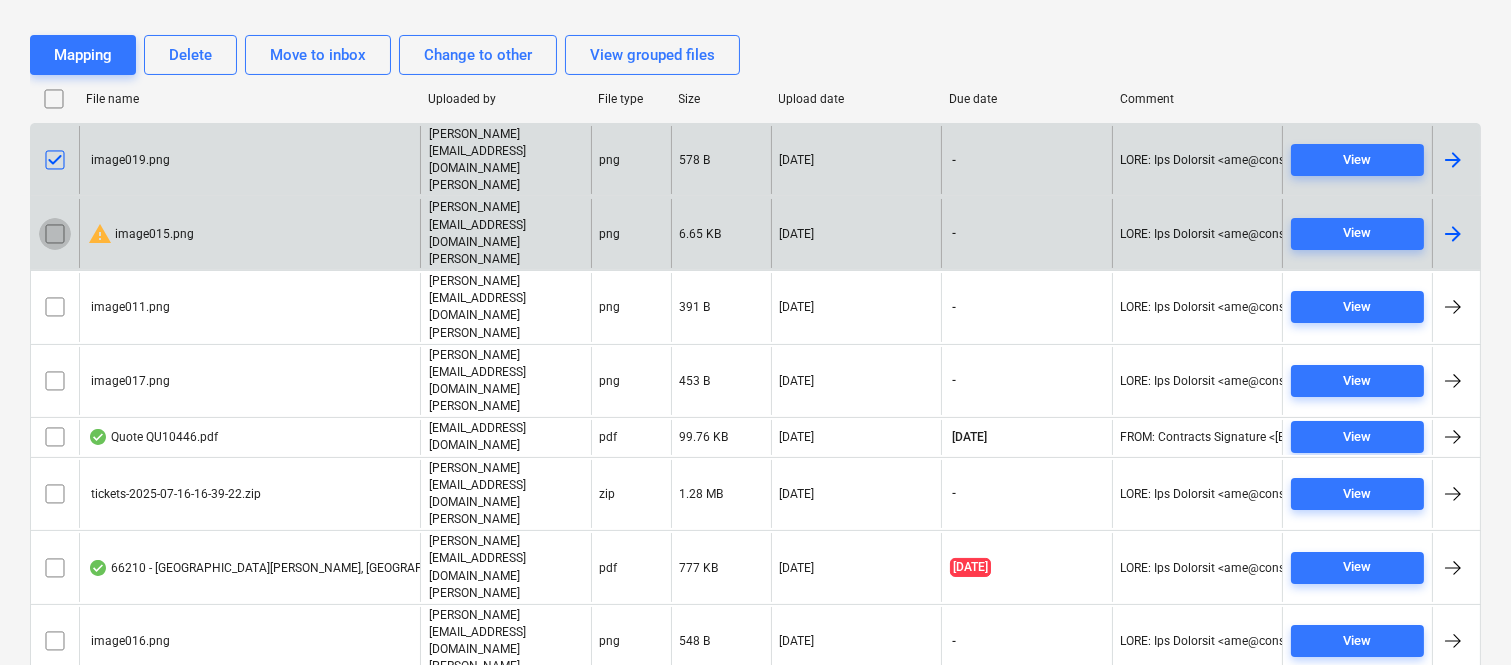 click at bounding box center (55, 234) 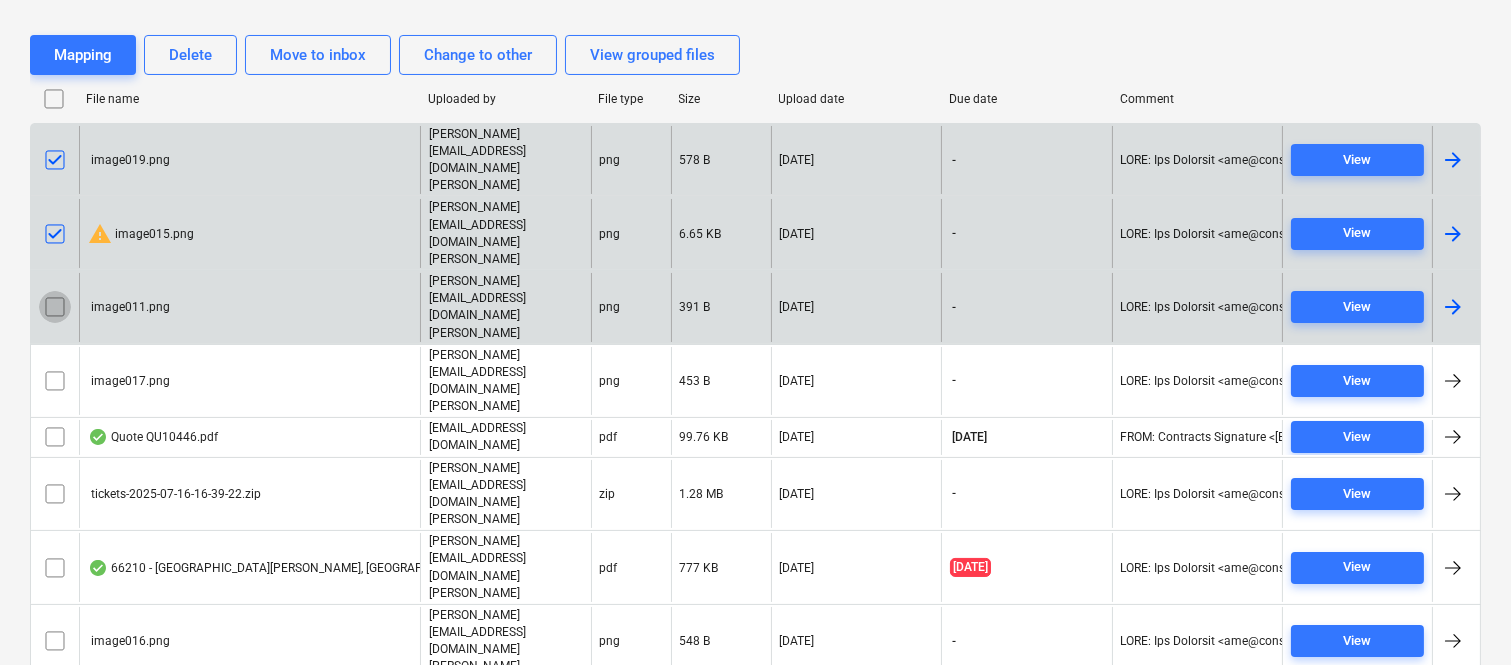 click at bounding box center [55, 307] 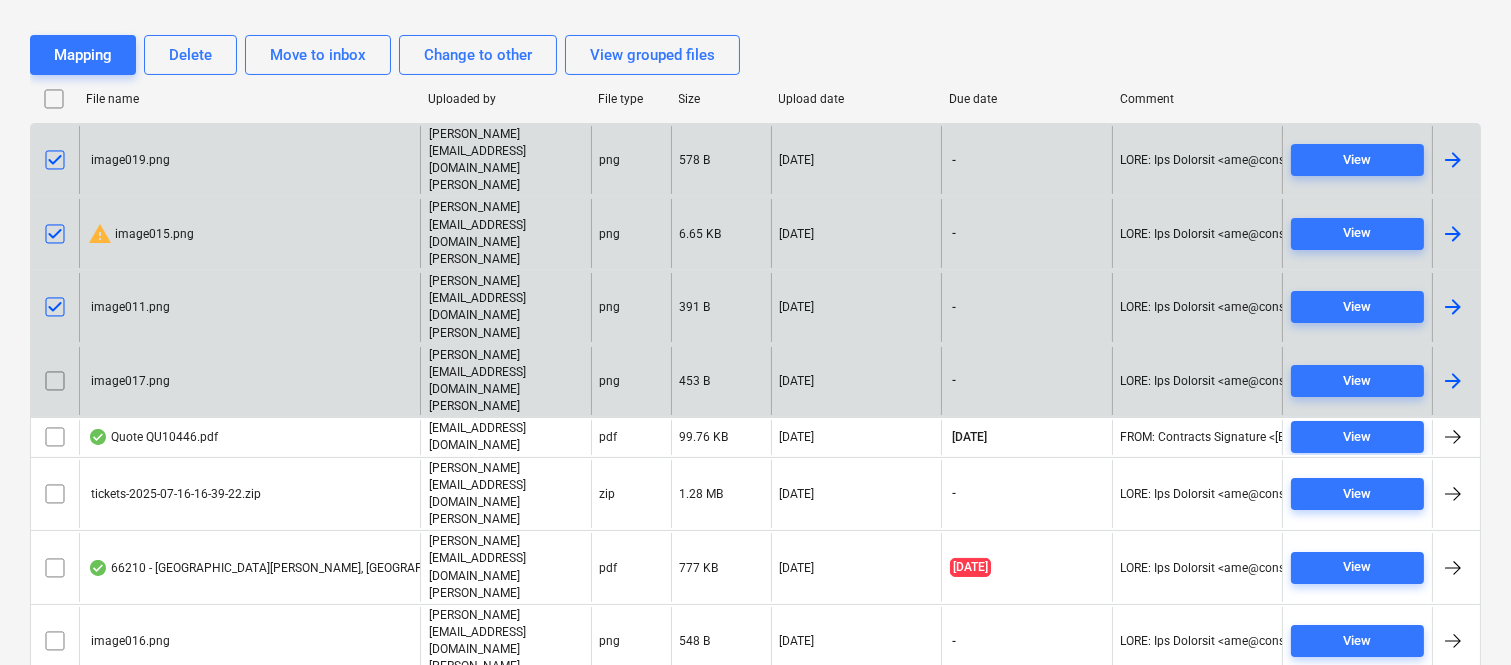 click at bounding box center (55, 381) 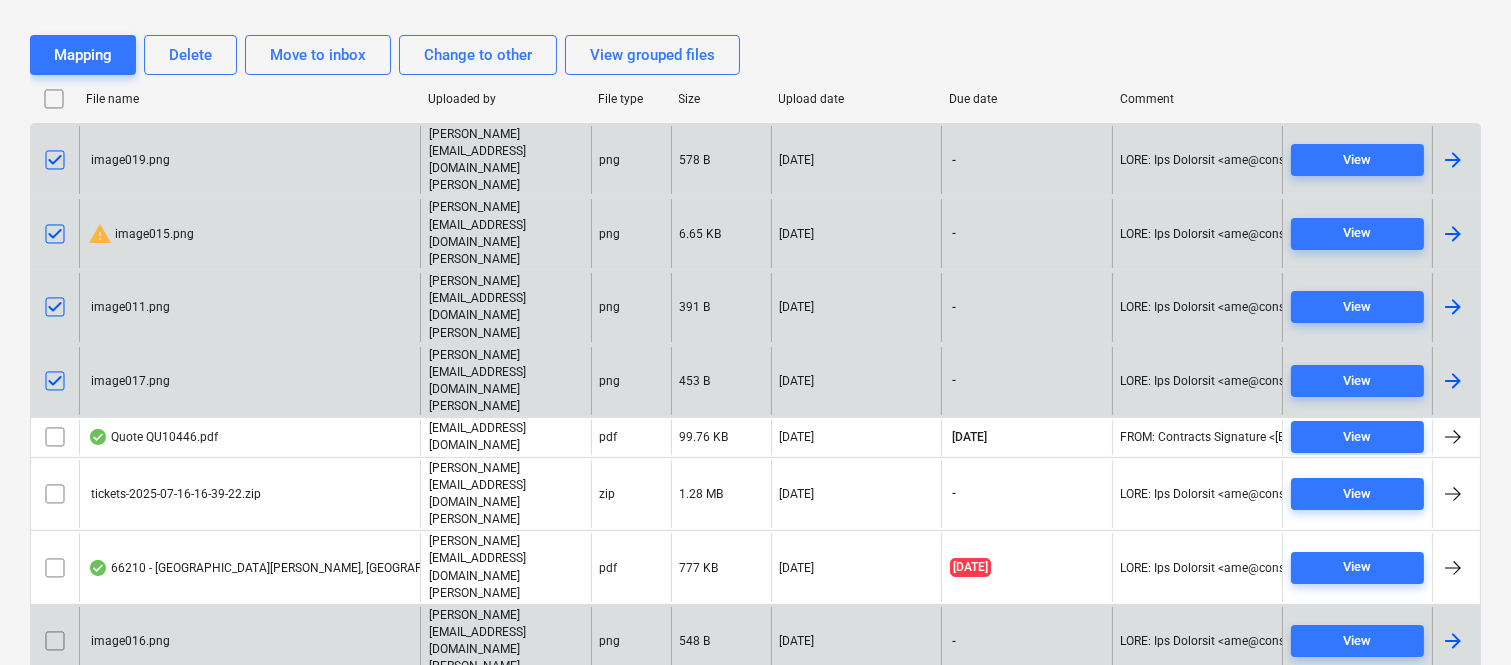 click at bounding box center (55, 641) 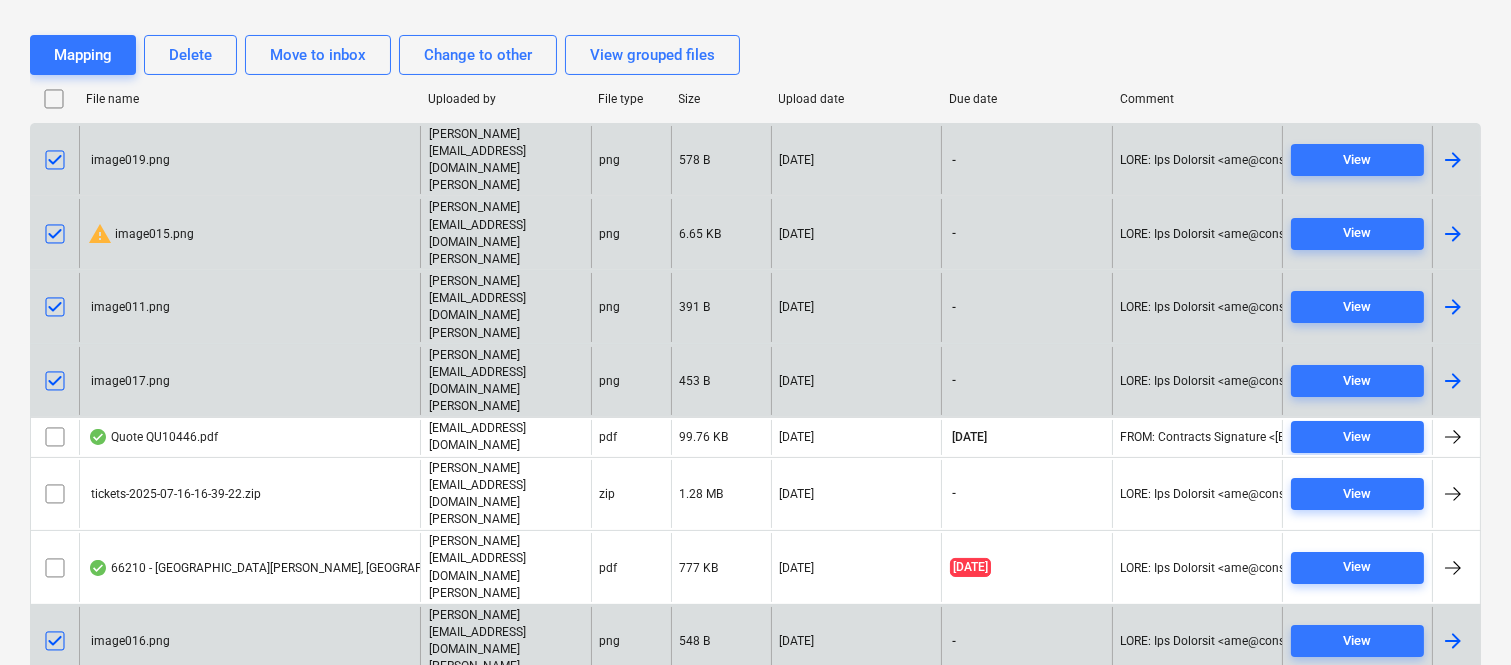 click at bounding box center [55, 715] 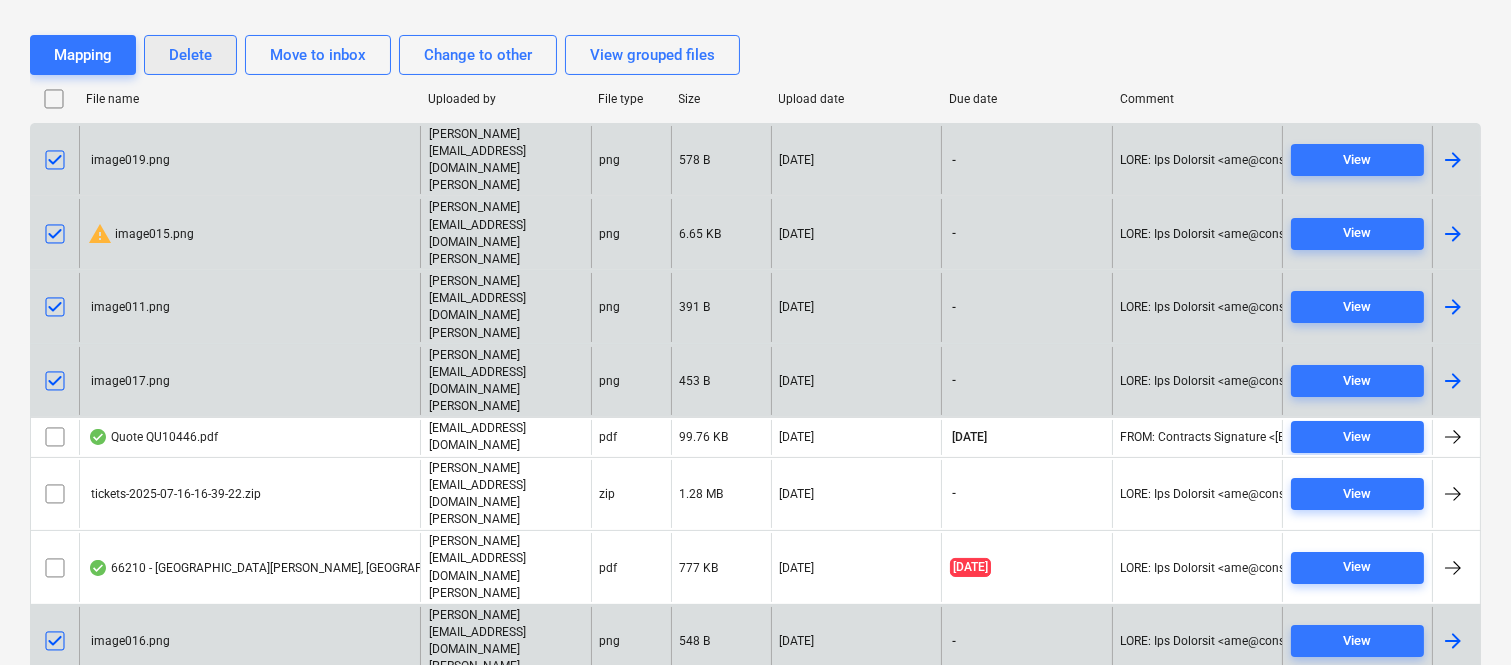 click on "Delete" at bounding box center (190, 55) 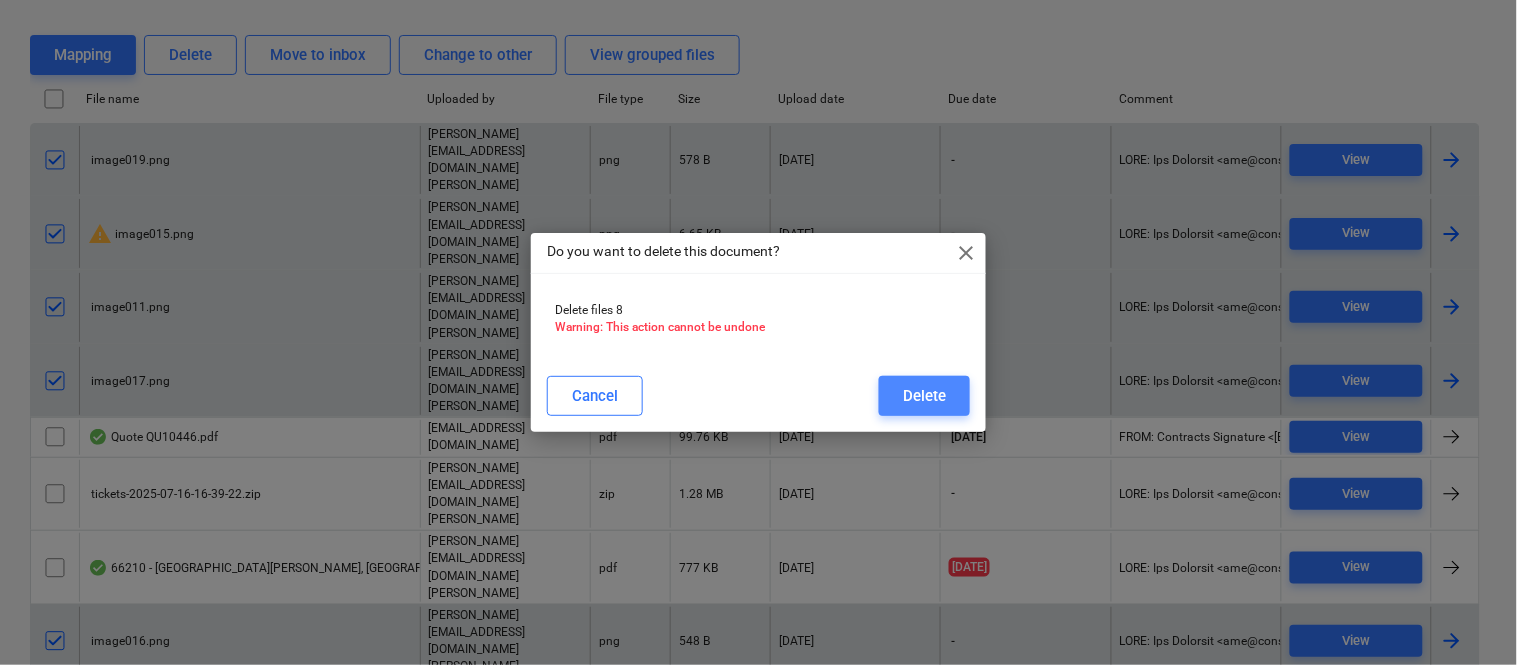 click on "Delete" at bounding box center [924, 396] 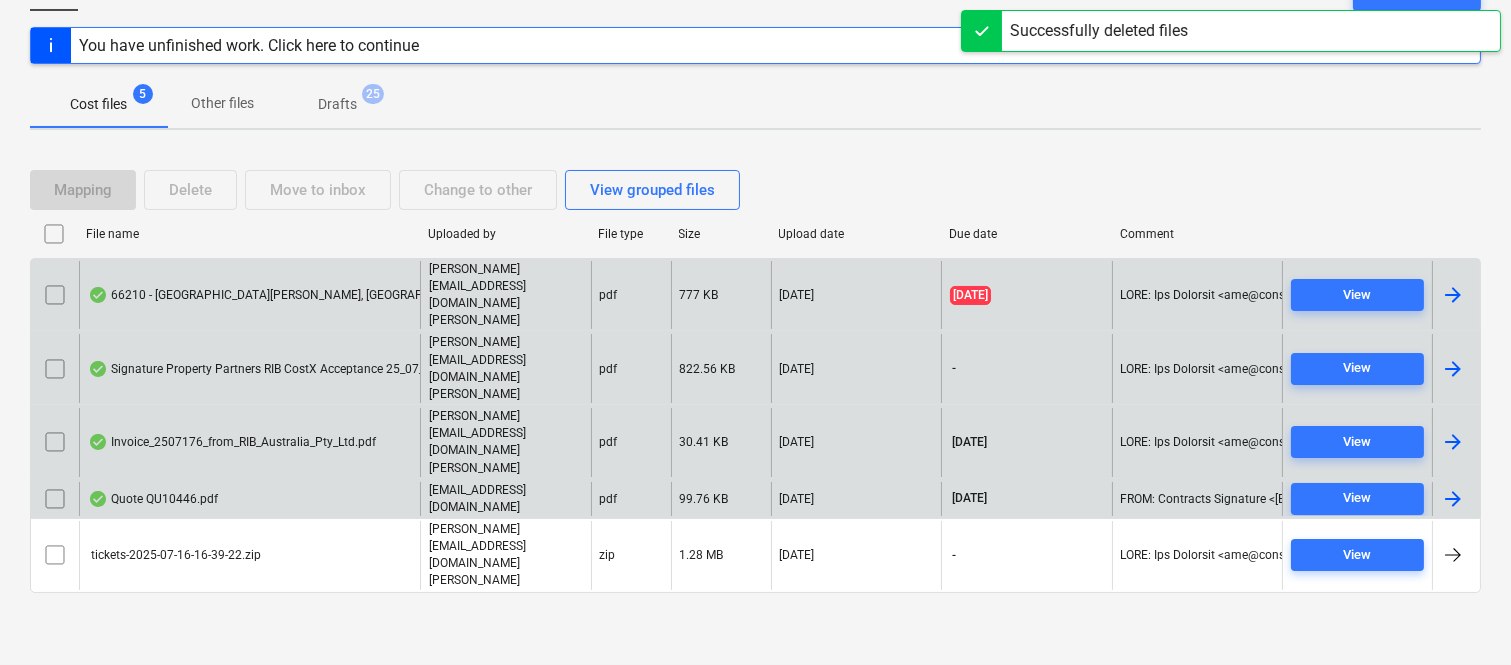scroll, scrollTop: 80, scrollLeft: 0, axis: vertical 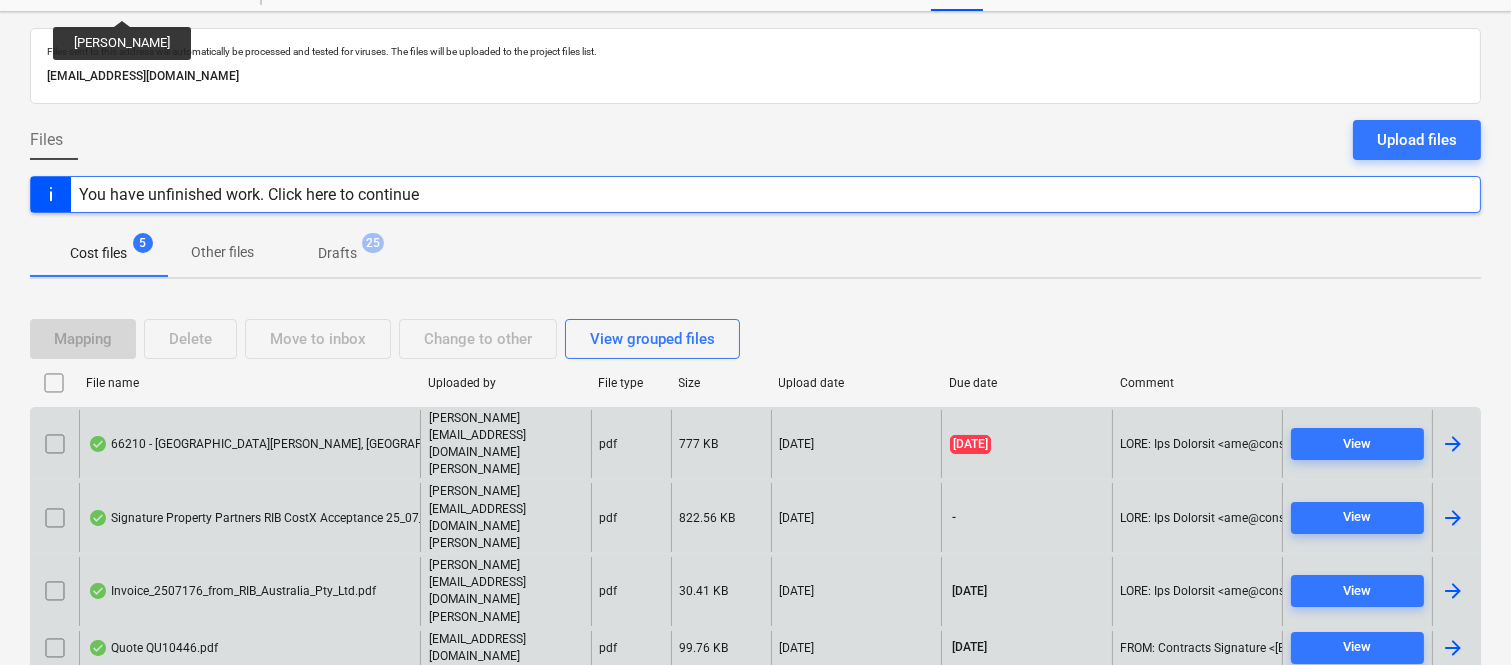 click on "Invoice_2507176_from_RIB_Australia_Pty_Ltd.pdf" at bounding box center [232, 591] 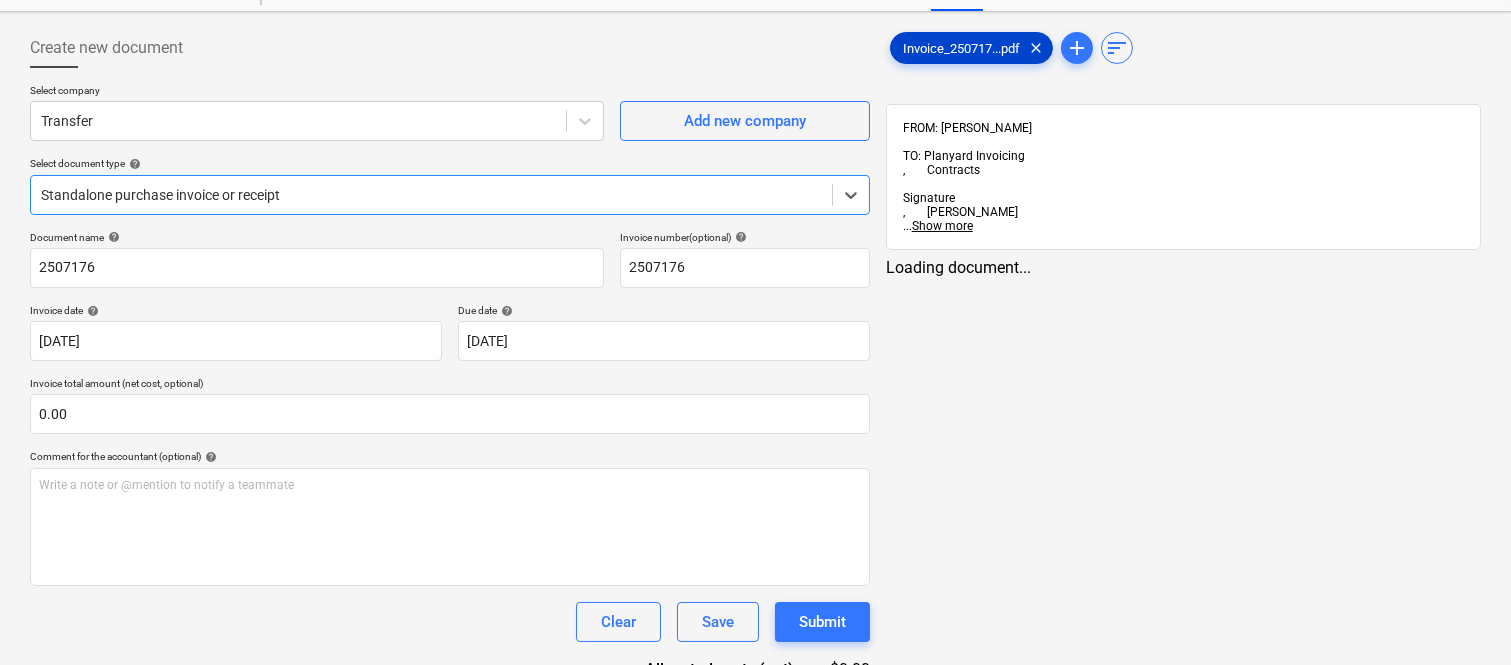 scroll, scrollTop: 0, scrollLeft: 0, axis: both 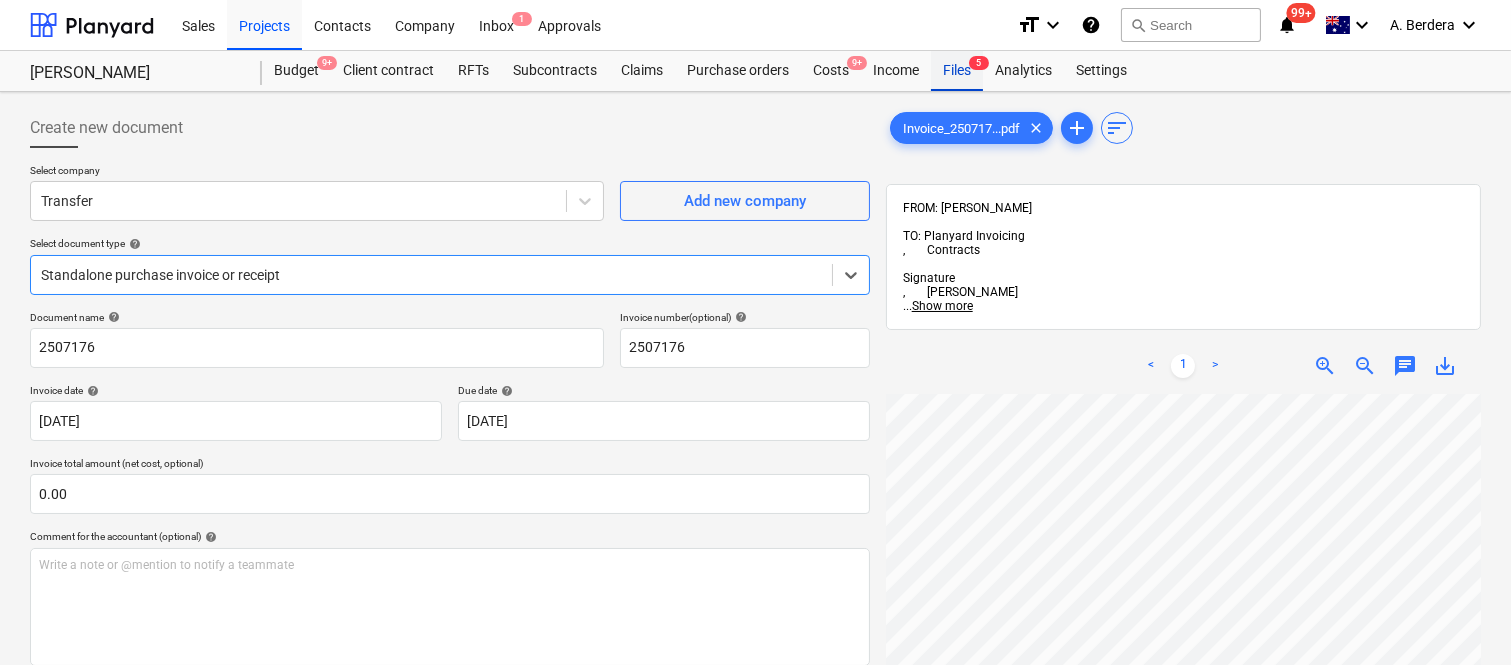 click on "Files 5" at bounding box center [957, 71] 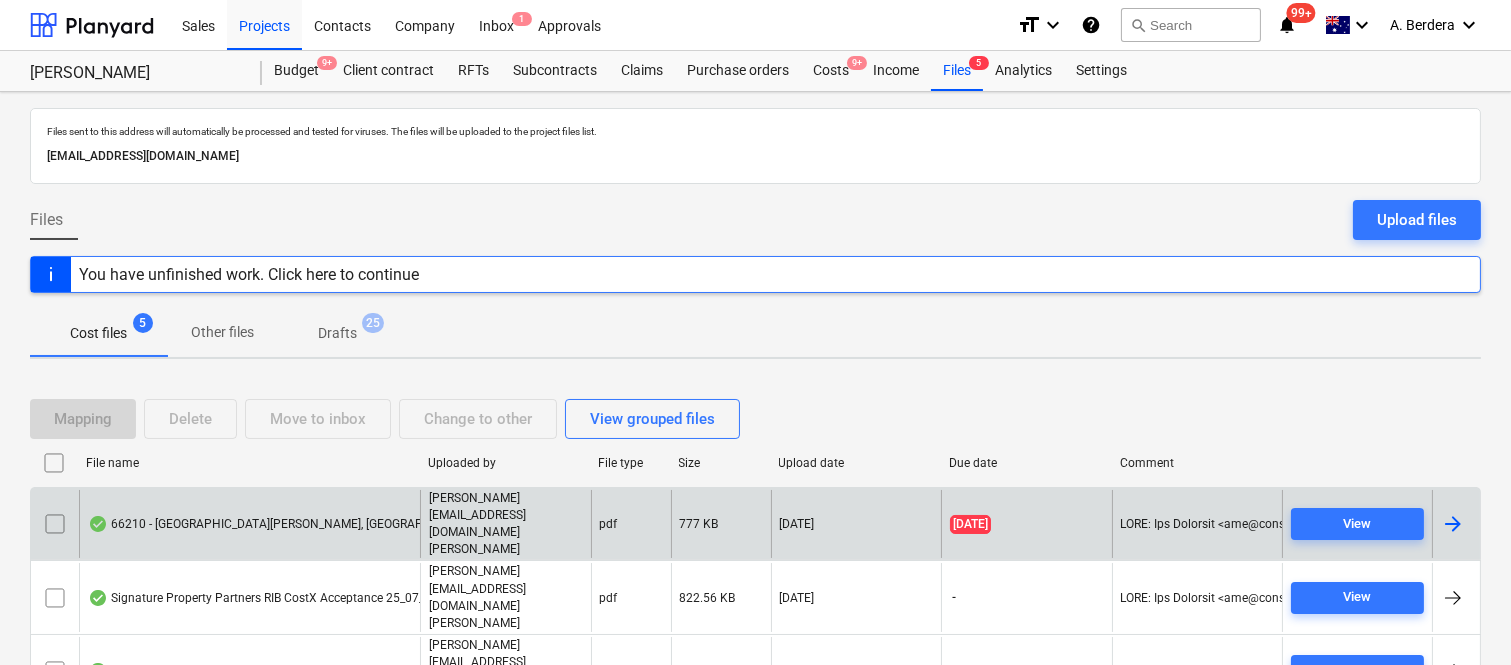 click on "66210 - Oxlade Drive & Sargent Street, New Farm QLD.pdf" at bounding box center [293, 524] 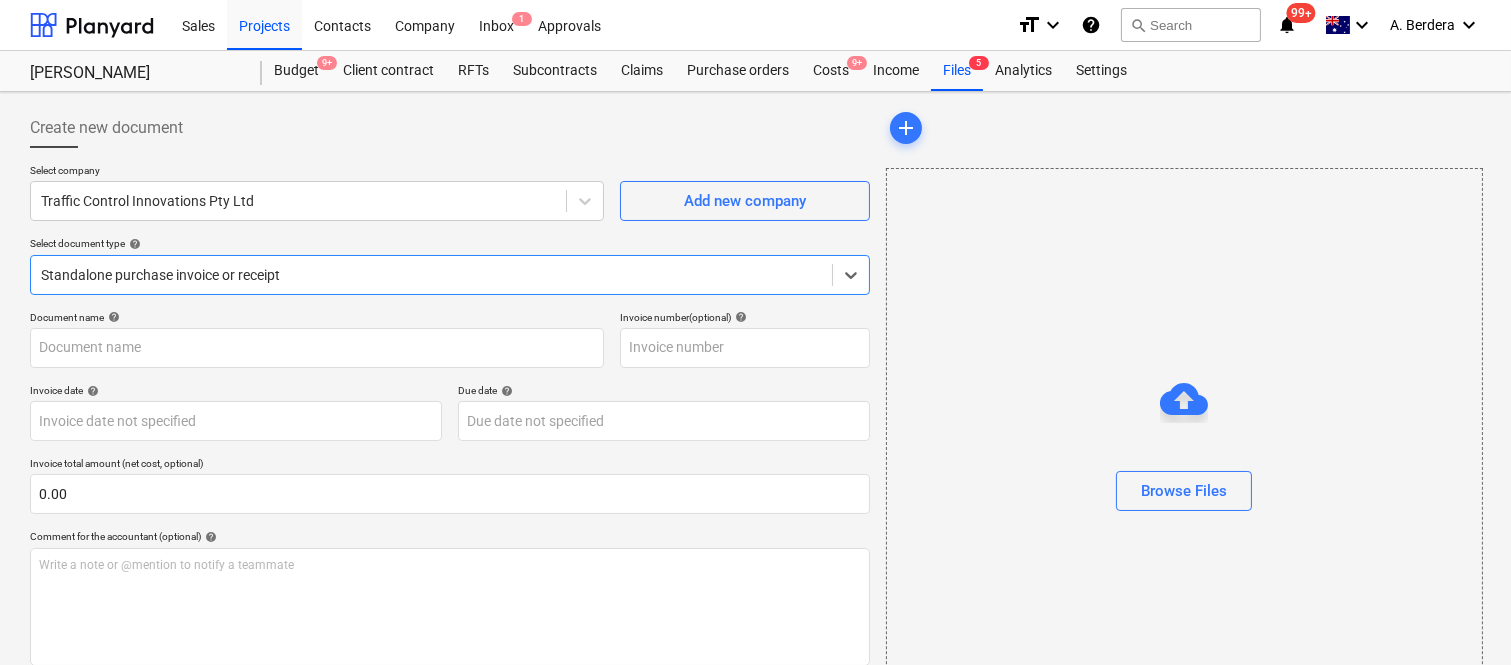 type on "00066210" 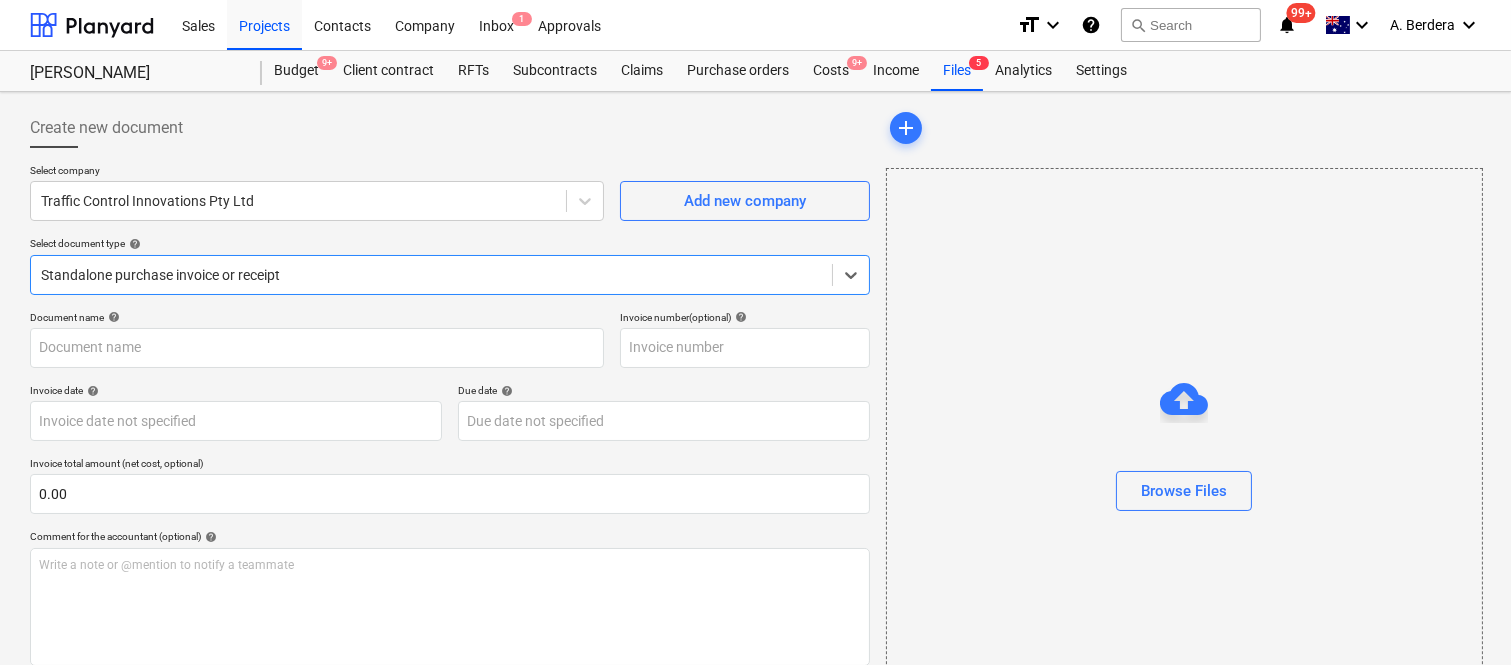 type on "00066210" 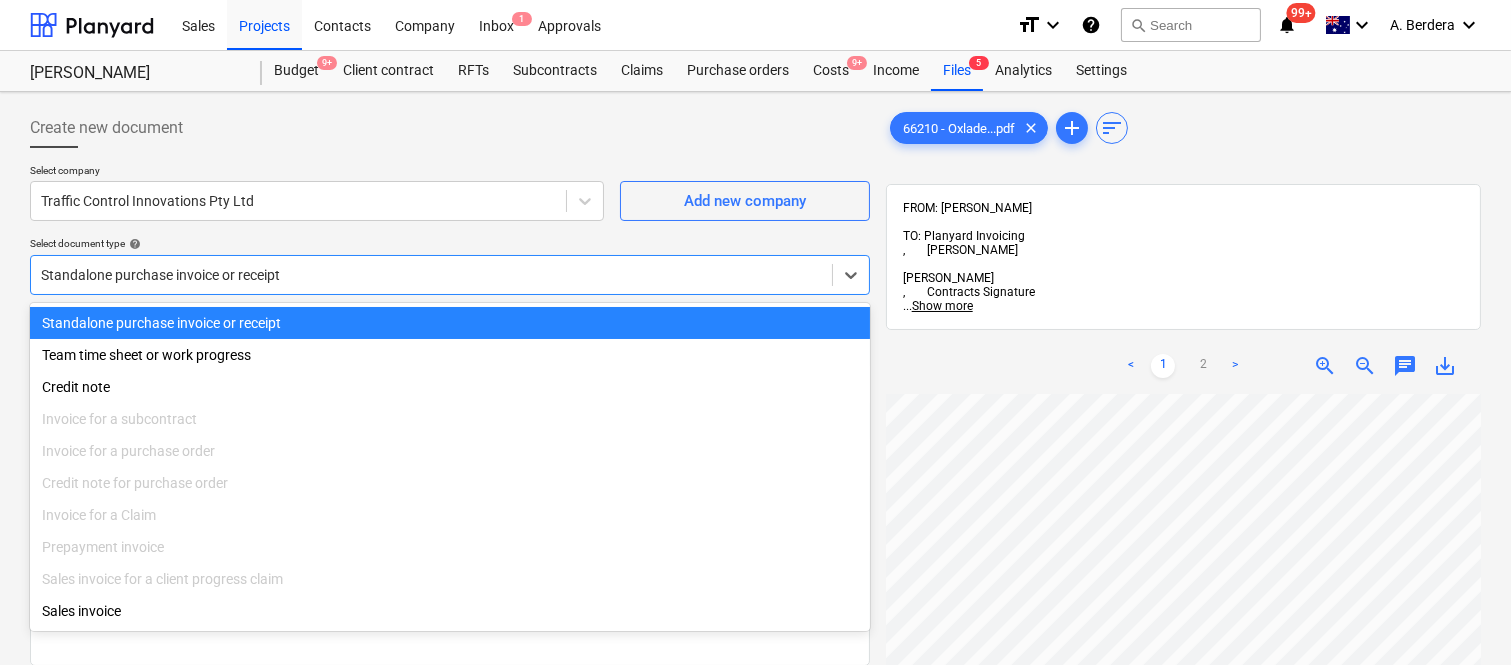 click at bounding box center (431, 275) 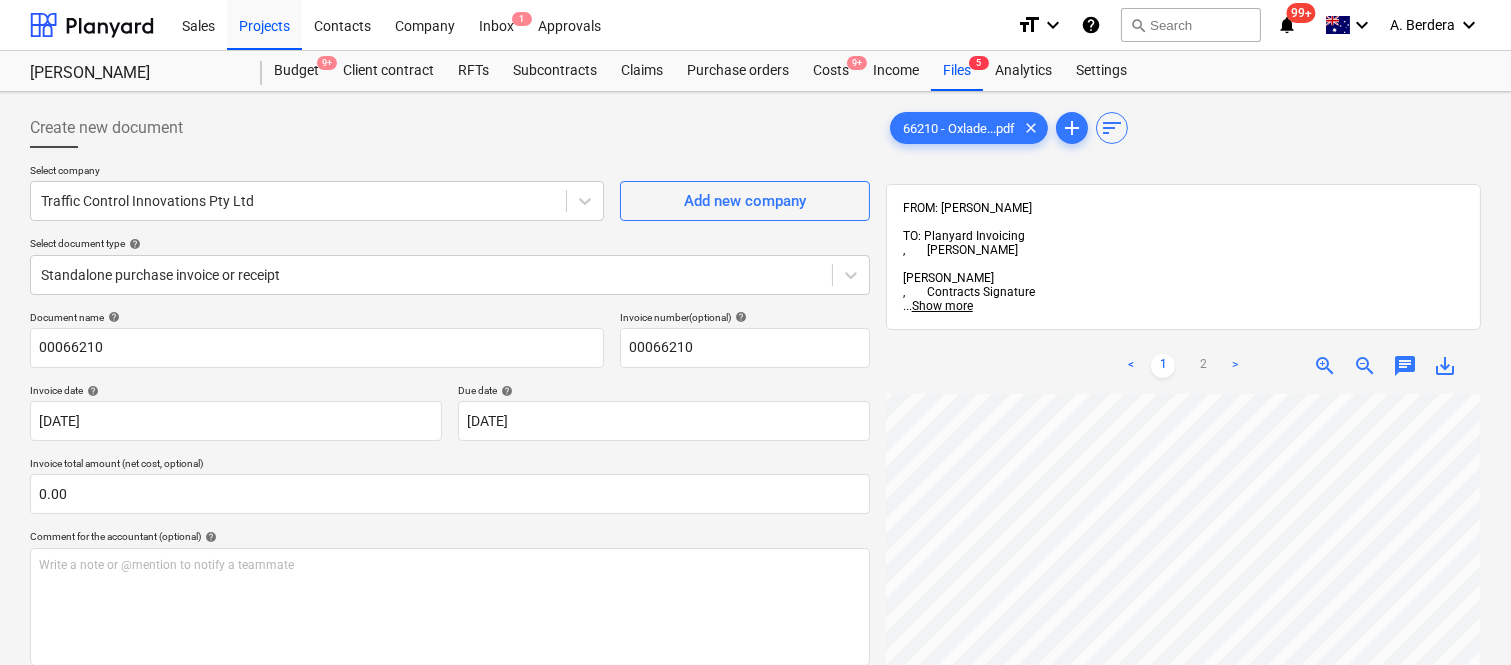 scroll, scrollTop: 40, scrollLeft: 456, axis: both 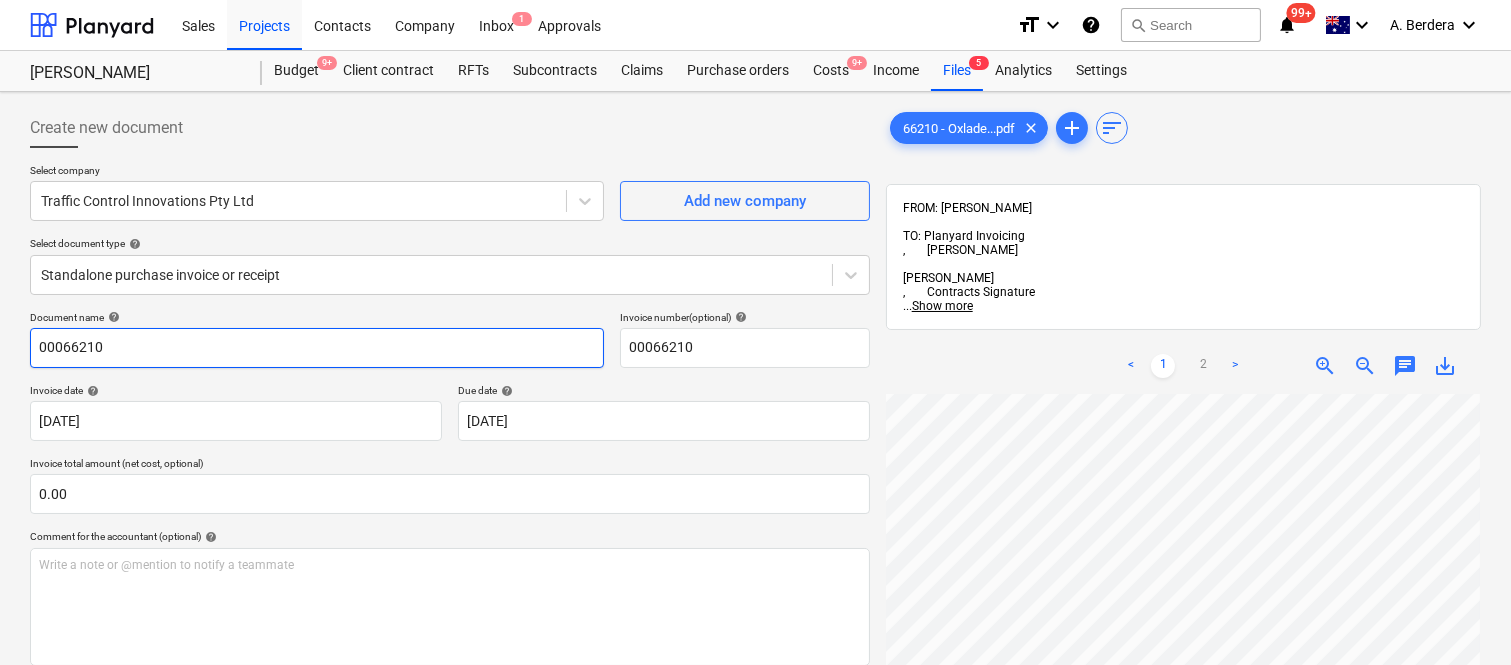click on "00066210" at bounding box center (317, 348) 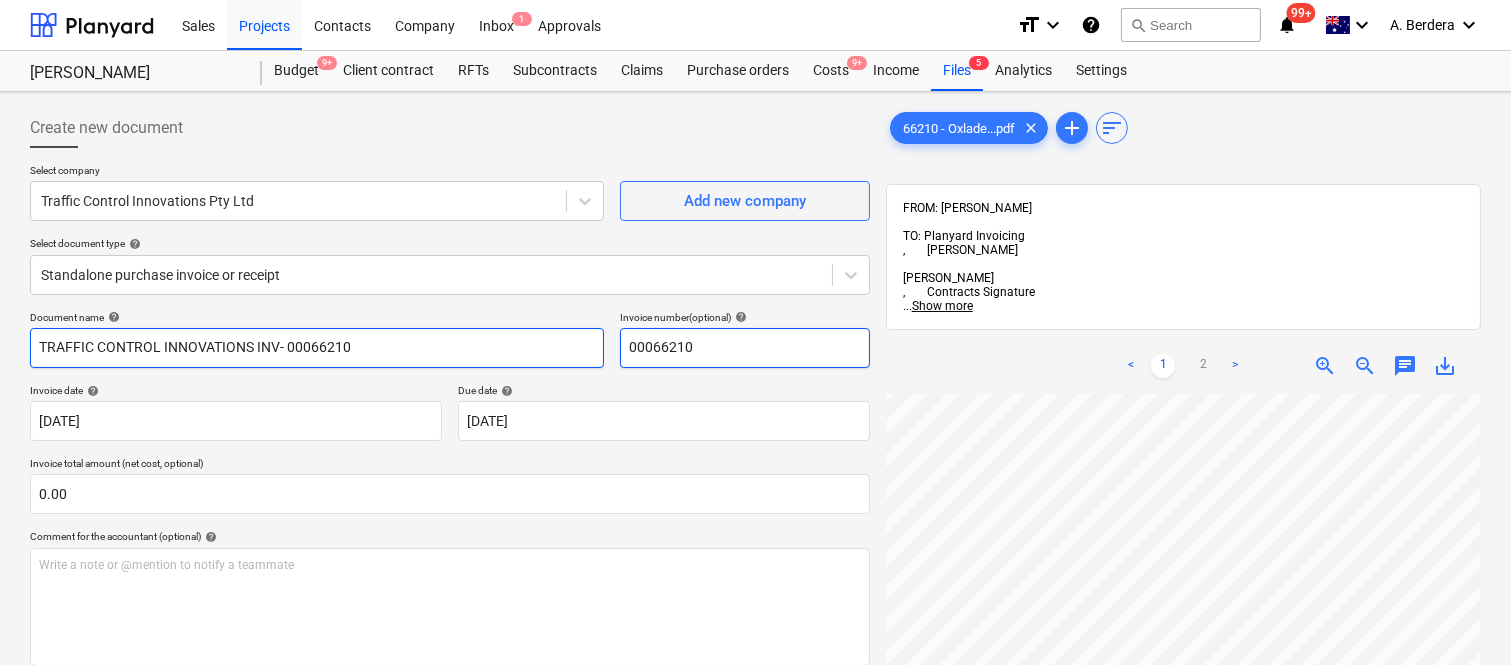 type on "TRAFFIC CONTROL INNOVATIONS INV- 00066210" 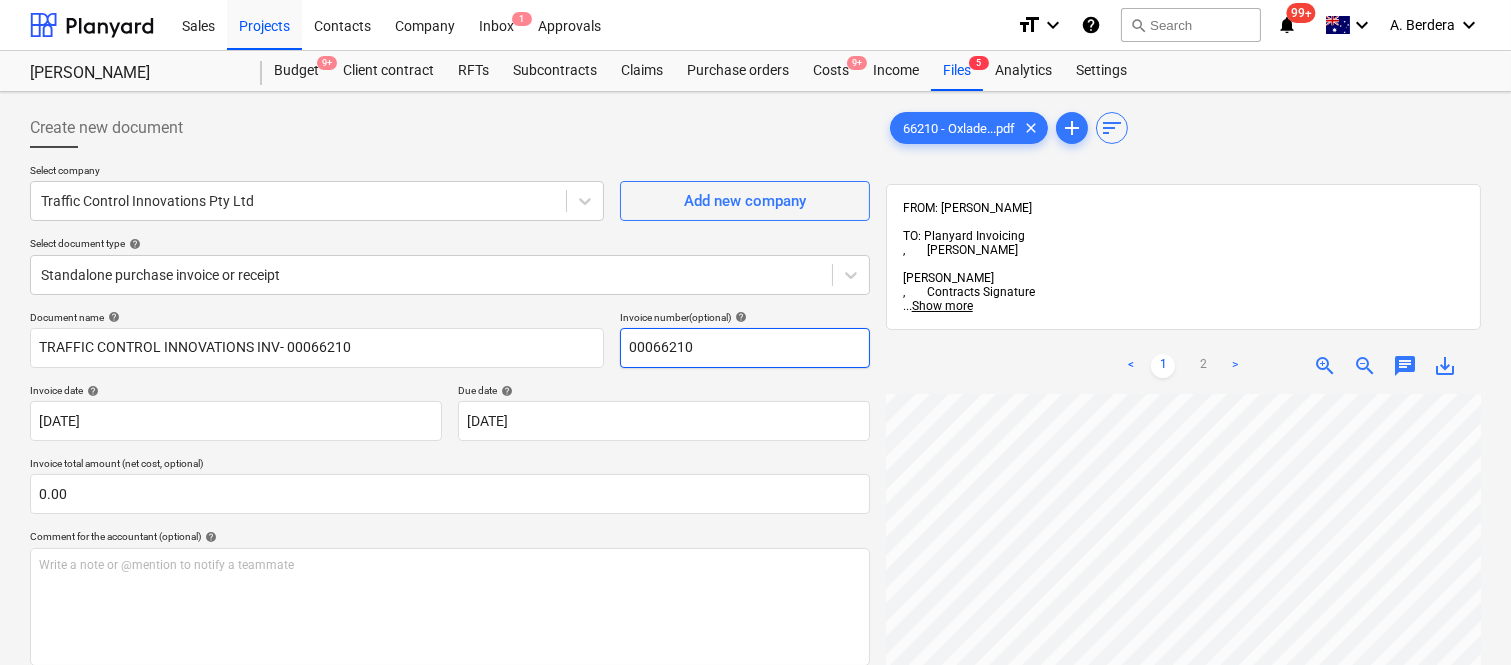 scroll, scrollTop: 95, scrollLeft: 392, axis: both 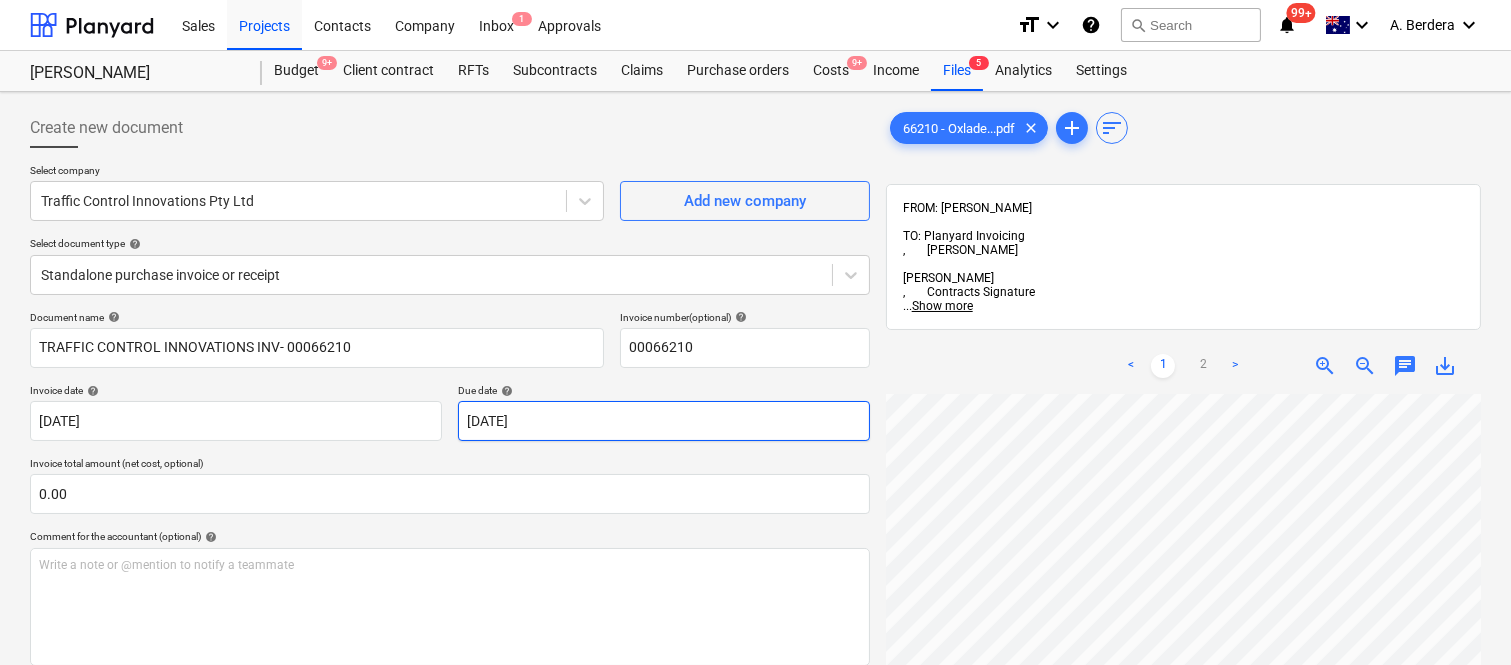 click on "Sales Projects Contacts Company Inbox 1 Approvals format_size keyboard_arrow_down help search Search notifications 99+ keyboard_arrow_down A. Berdera keyboard_arrow_down Della Rosa Della Rosa Budget 9+ Client contract RFTs Subcontracts Claims Purchase orders Costs 9+ Income Files 5 Analytics Settings Create new document Select company Traffic Control Innovations Pty Ltd   Add new company Select document type help Standalone purchase invoice or receipt Document name help TRAFFIC CONTROL INNOVATIONS INV- 00066210 Invoice number  (optional) help 00066210 Invoice date help 29 Jul 2025 29.07.2025 Press the down arrow key to interact with the calendar and
select a date. Press the question mark key to get the keyboard shortcuts for changing dates. Due date help 29 Jul 2025 29.07.2025 Press the down arrow key to interact with the calendar and
select a date. Press the question mark key to get the keyboard shortcuts for changing dates. Invoice total amount (net cost, optional) 0.00 help ﻿ Clear Save Submit" at bounding box center (755, 332) 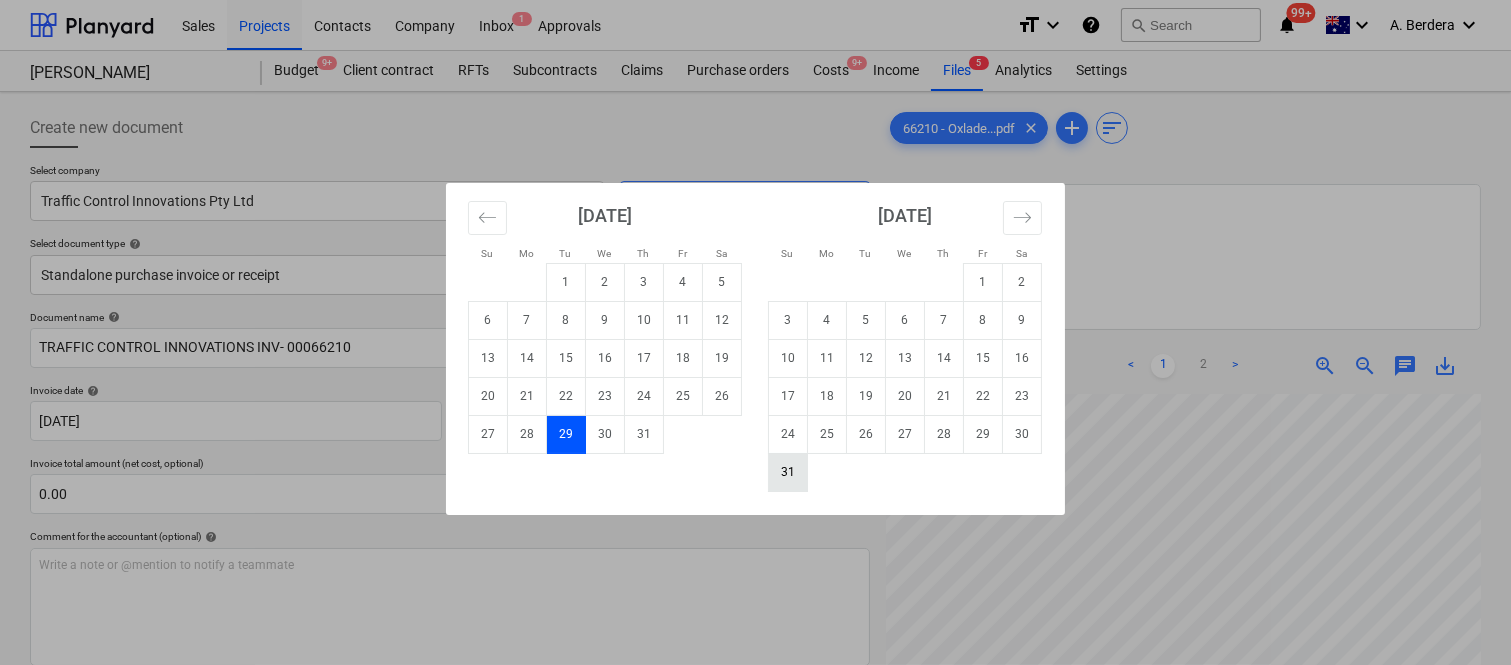 click on "31" at bounding box center [788, 472] 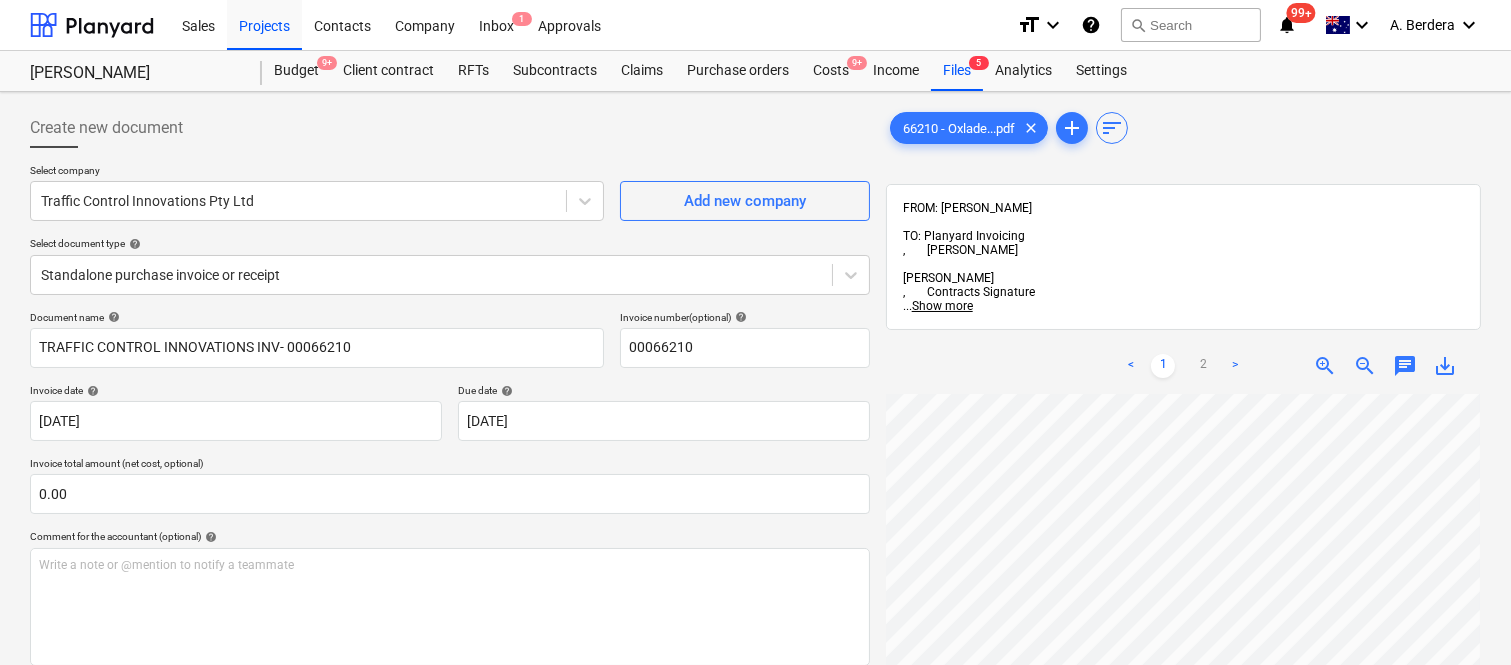 scroll, scrollTop: 796, scrollLeft: 456, axis: both 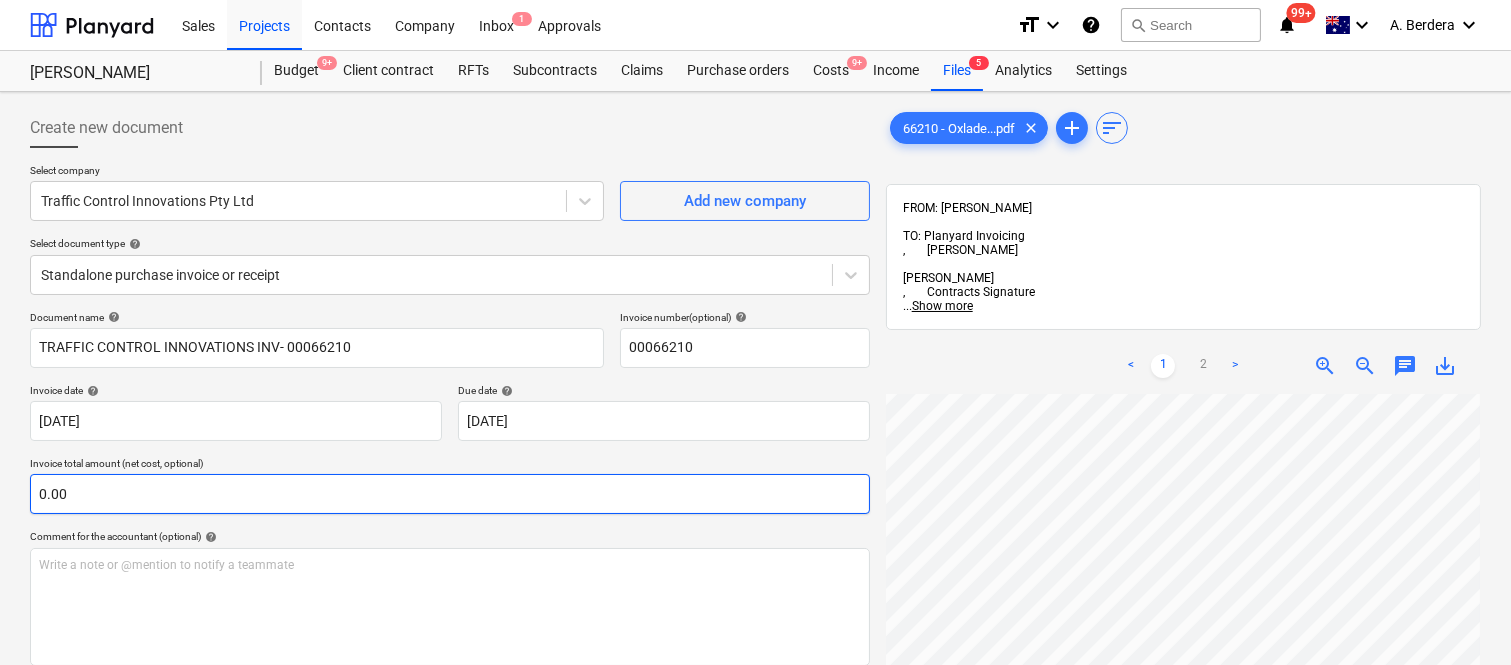 click on "0.00" at bounding box center (450, 494) 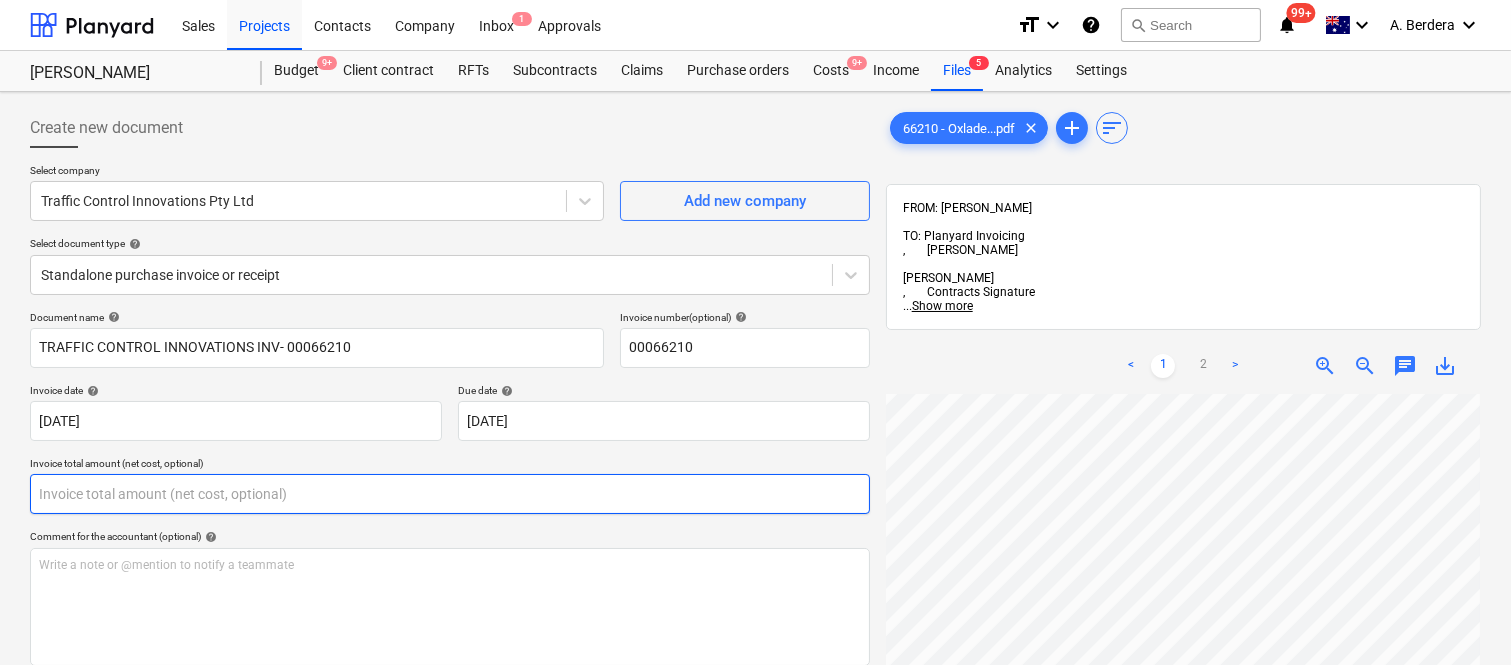 paste on "2,096.38" 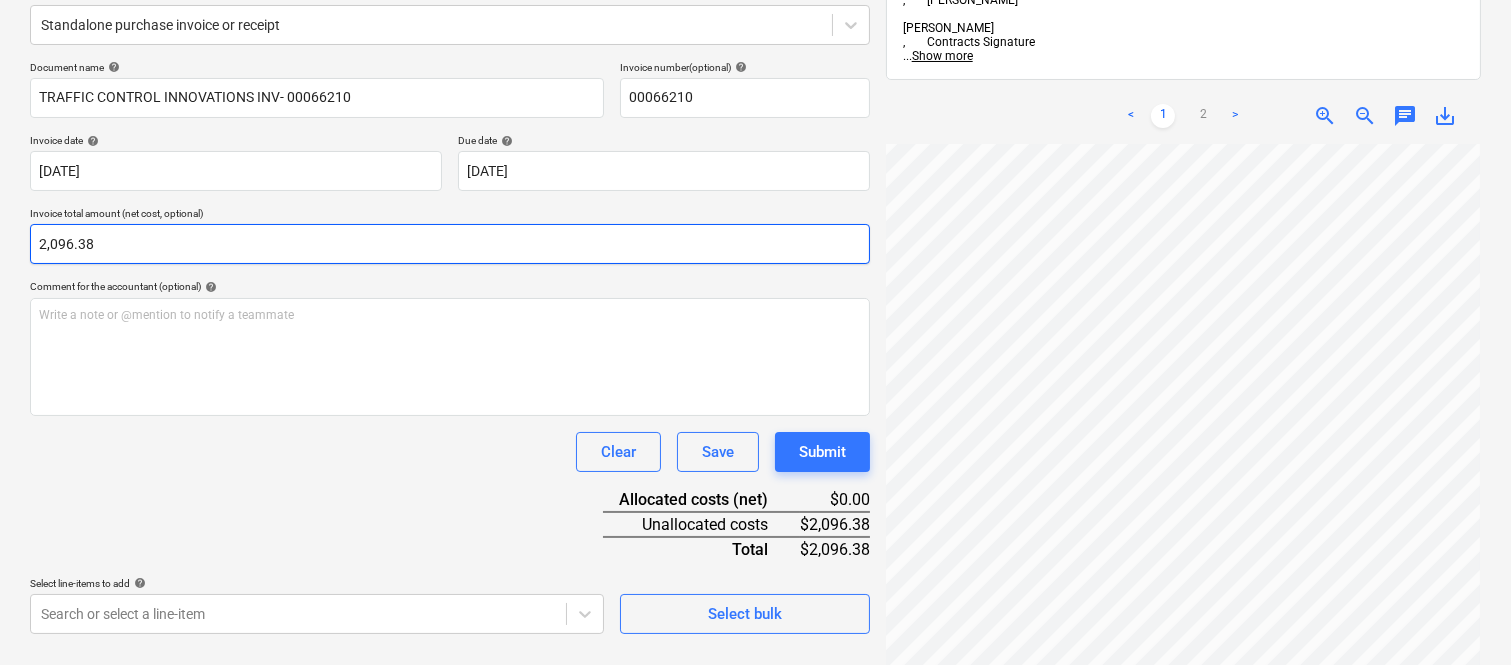 scroll, scrollTop: 285, scrollLeft: 0, axis: vertical 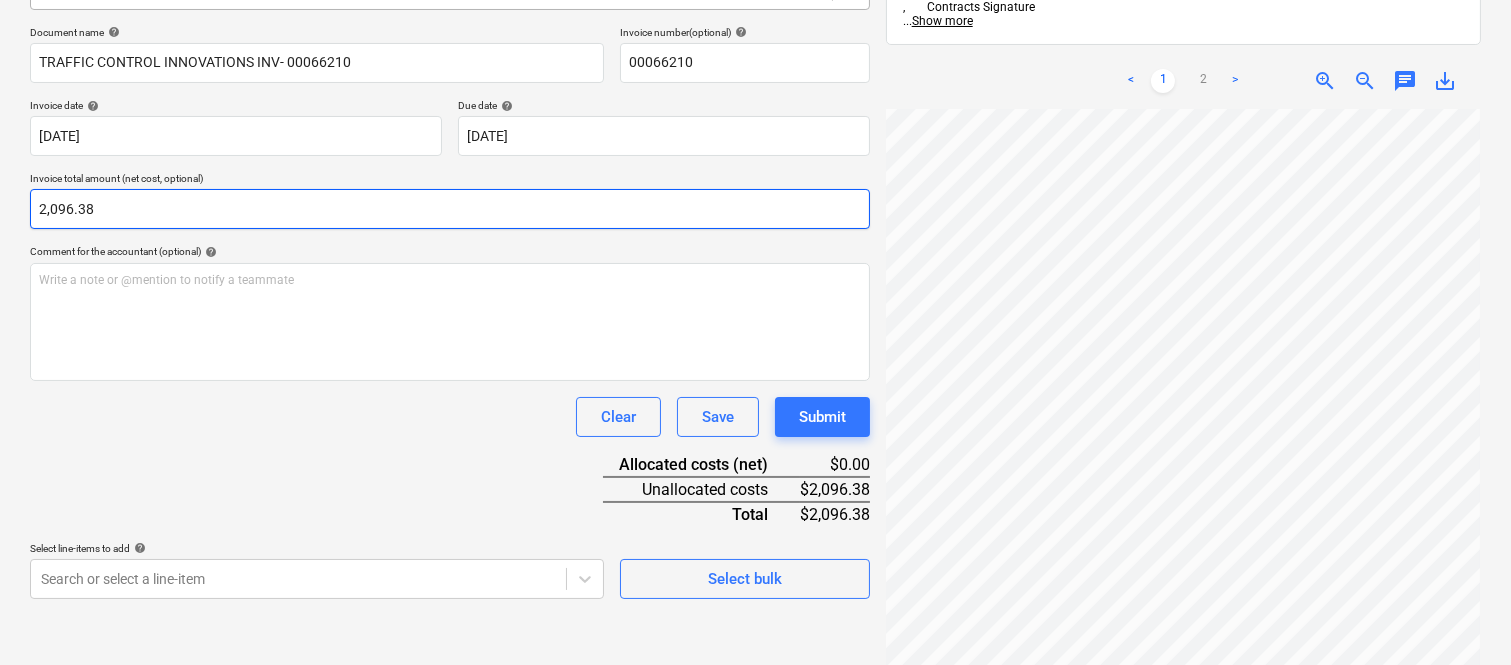 type on "2096.38" 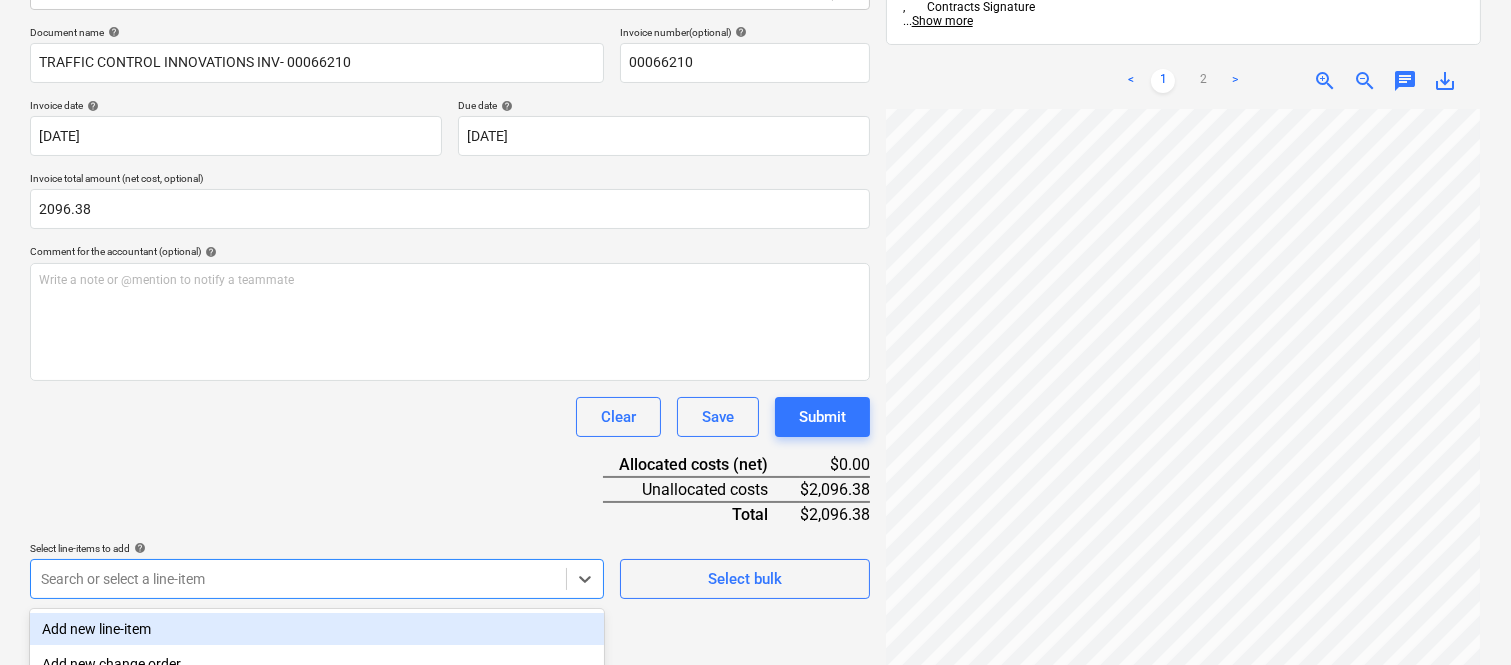 click on "Sales Projects Contacts Company Inbox 1 Approvals format_size keyboard_arrow_down help search Search notifications 99+ keyboard_arrow_down A. Berdera keyboard_arrow_down Della Rosa Della Rosa Budget 9+ Client contract RFTs Subcontracts Claims Purchase orders Costs 9+ Income Files 5 Analytics Settings Create new document Select company Traffic Control Innovations Pty Ltd   Add new company Select document type help Standalone purchase invoice or receipt Document name help TRAFFIC CONTROL INNOVATIONS INV- 00066210 Invoice number  (optional) help 00066210 Invoice date help 29 Jul 2025 29.07.2025 Press the down arrow key to interact with the calendar and
select a date. Press the question mark key to get the keyboard shortcuts for changing dates. Due date help 31 Aug 2025 31.08.2025 Press the down arrow key to interact with the calendar and
select a date. Press the question mark key to get the keyboard shortcuts for changing dates. Invoice total amount (net cost, optional) 2096.38 help ﻿ Clear Save help" at bounding box center (755, 47) 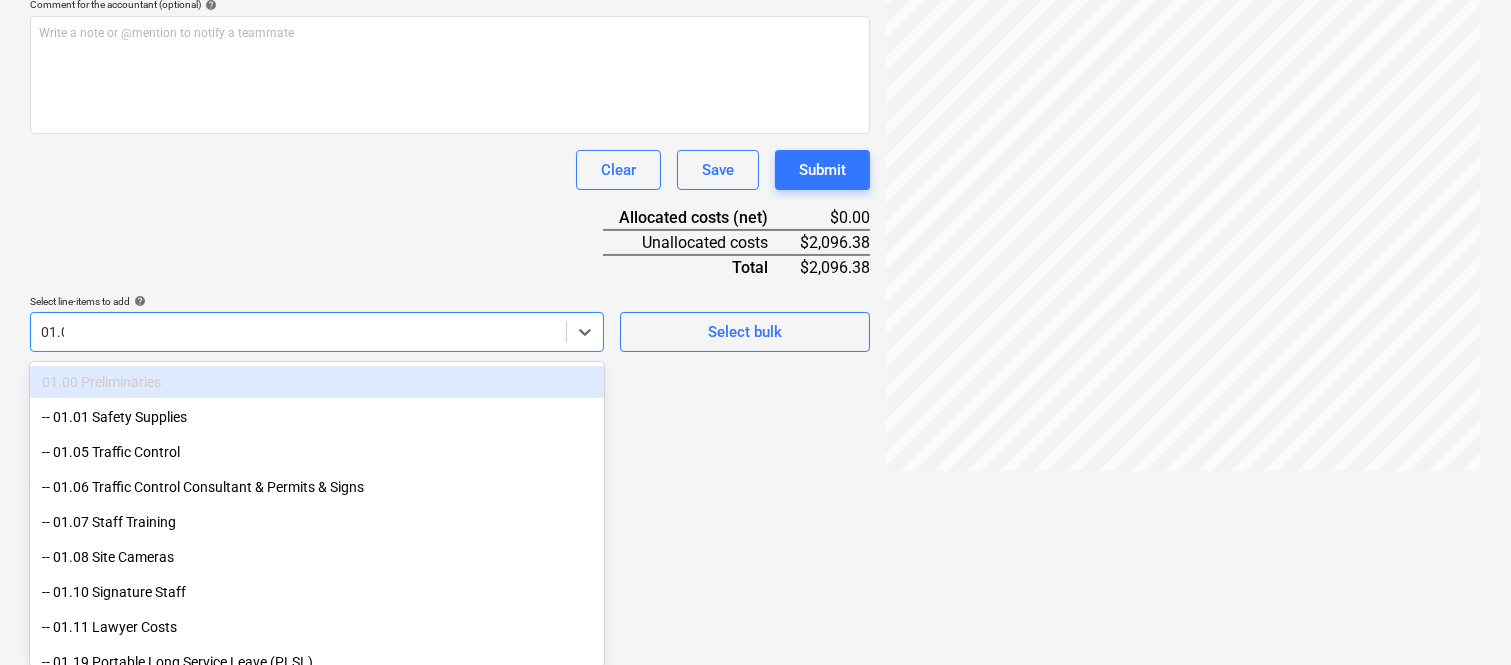 scroll, scrollTop: 464, scrollLeft: 0, axis: vertical 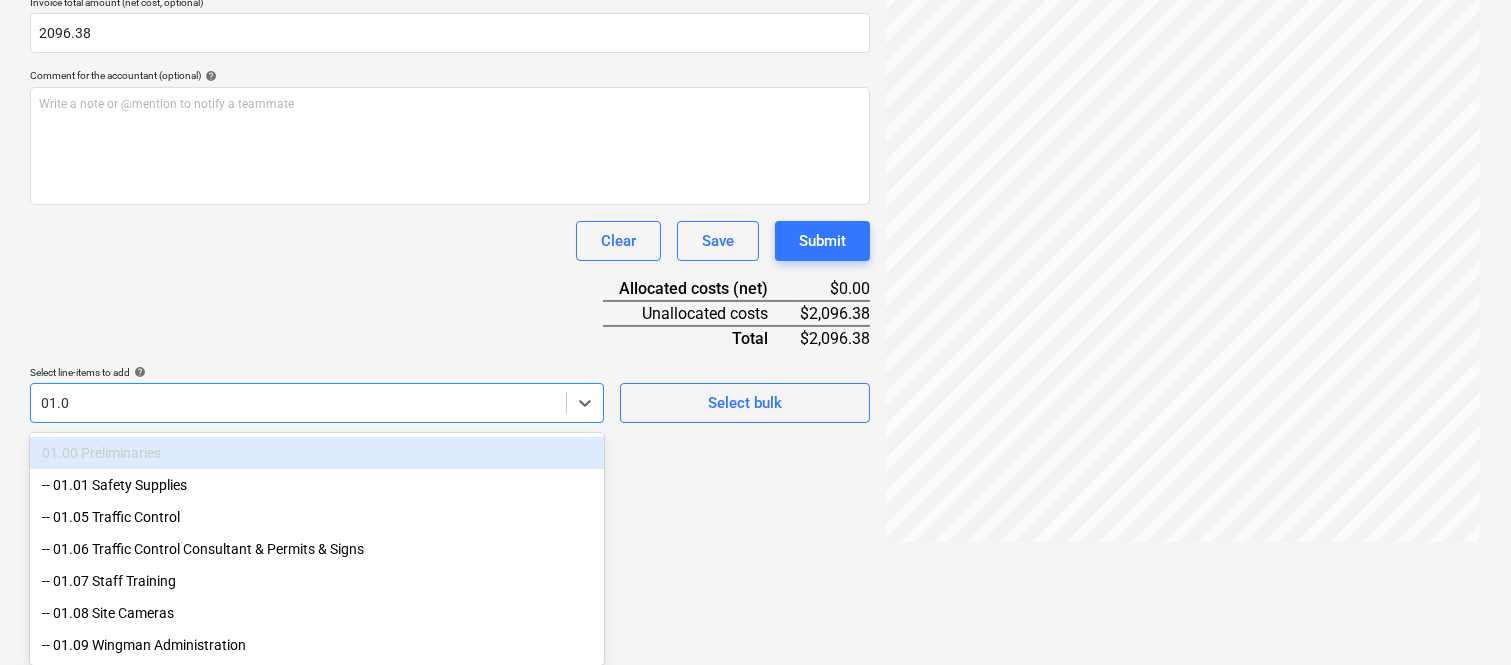 type on "01.05" 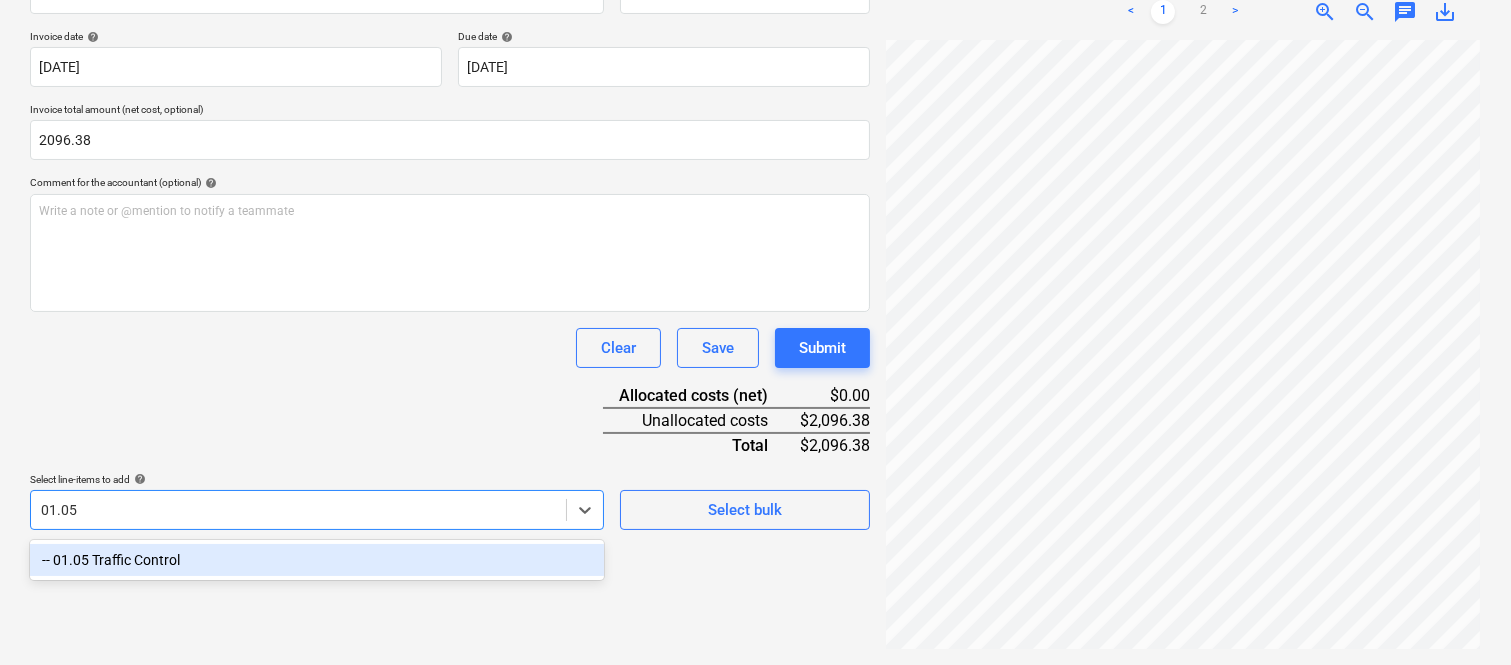 scroll, scrollTop: 285, scrollLeft: 0, axis: vertical 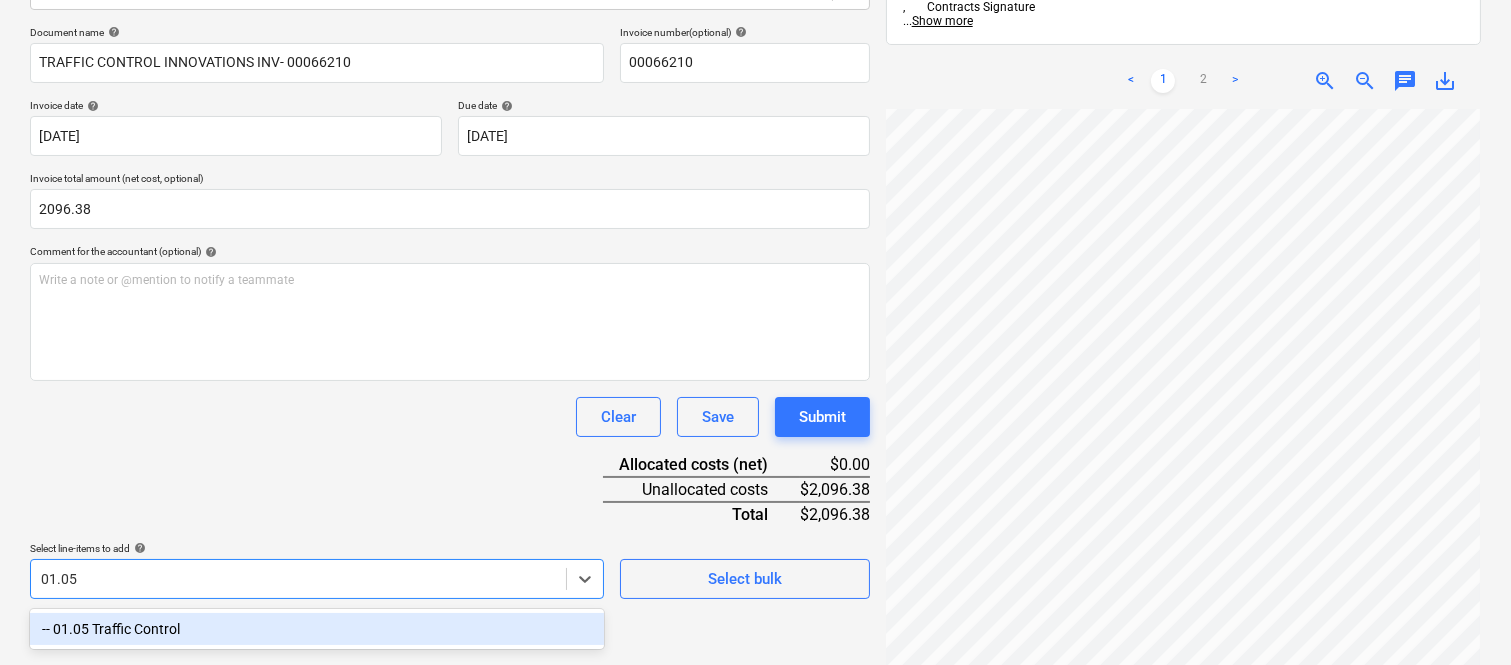 click on "--  01.05 Traffic Control" at bounding box center (317, 629) 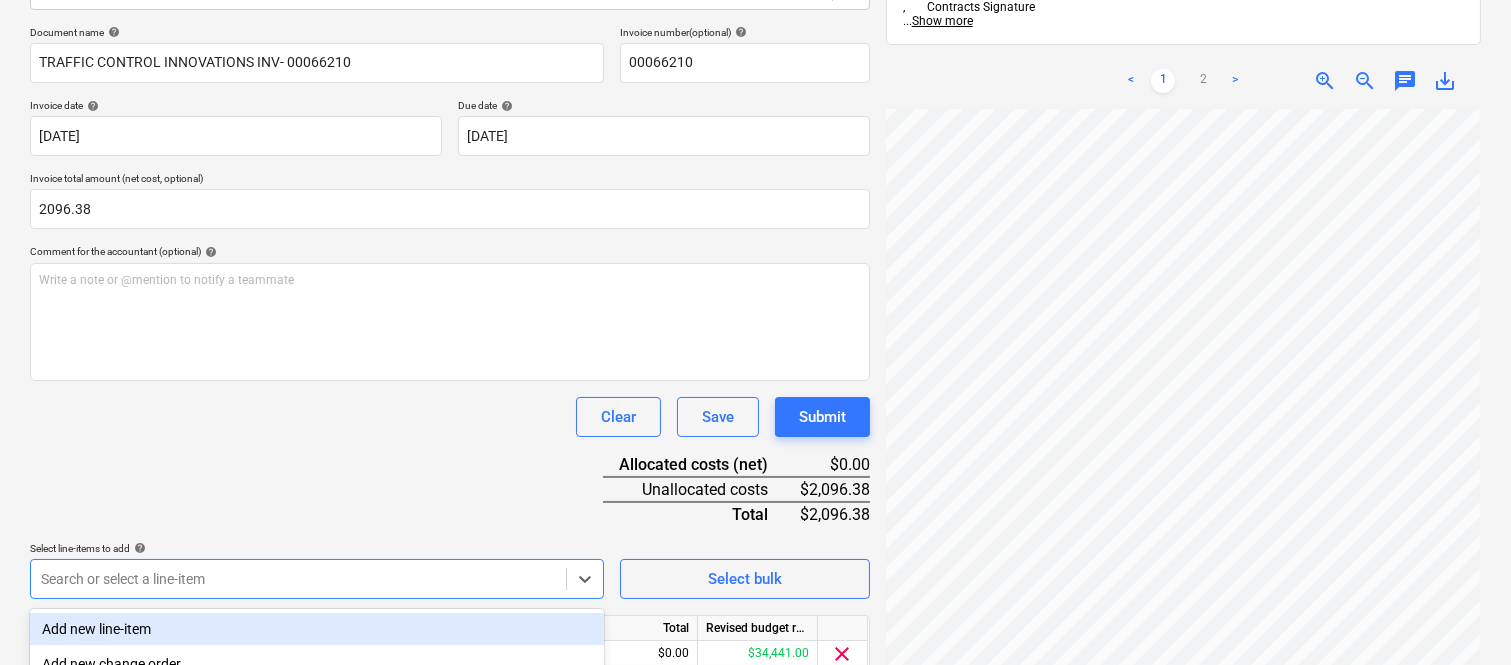 click on "Clear Save Submit" at bounding box center [450, 417] 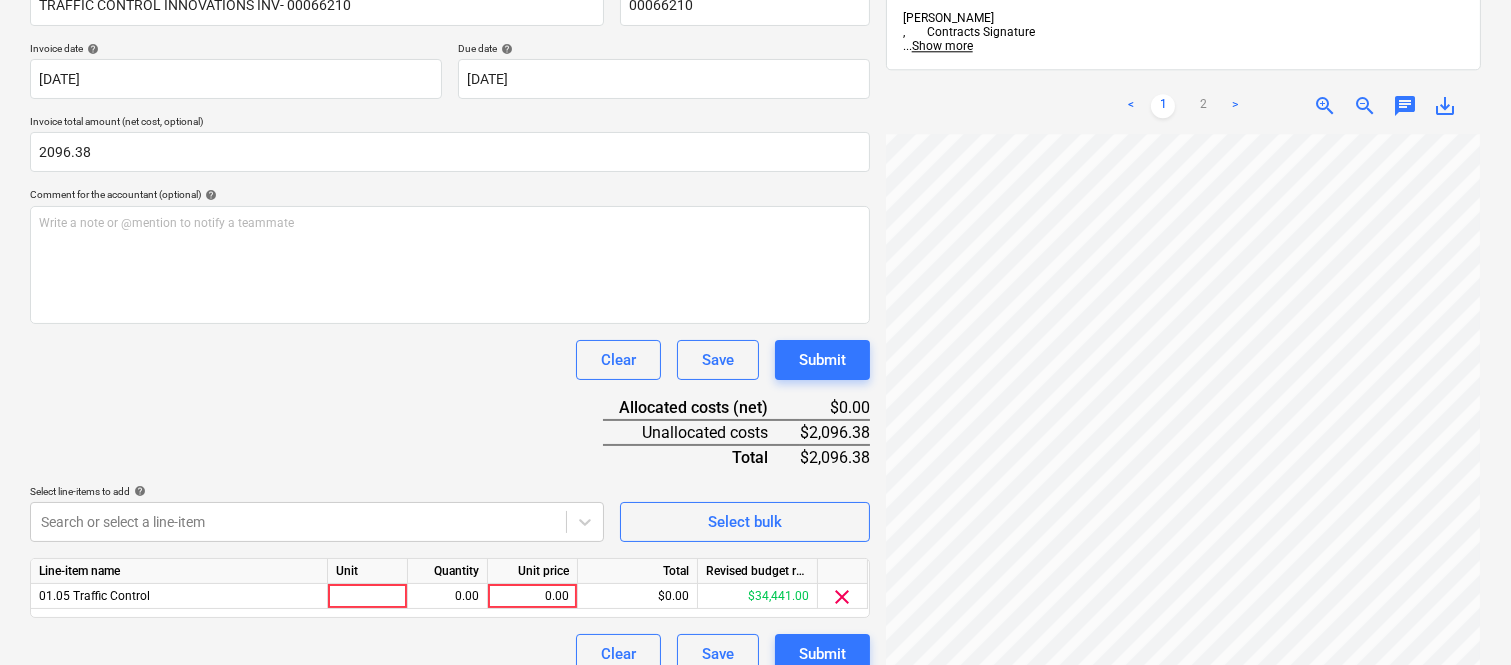 scroll, scrollTop: 367, scrollLeft: 0, axis: vertical 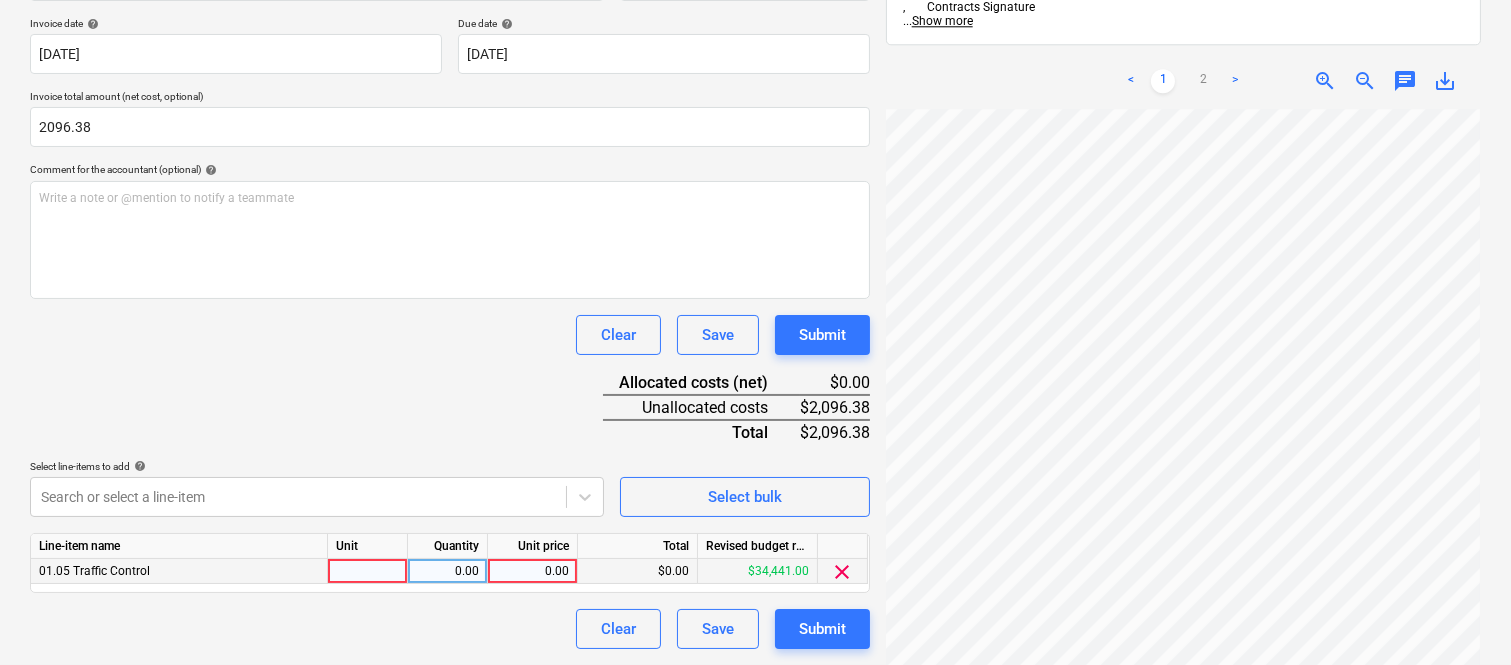click at bounding box center (368, 571) 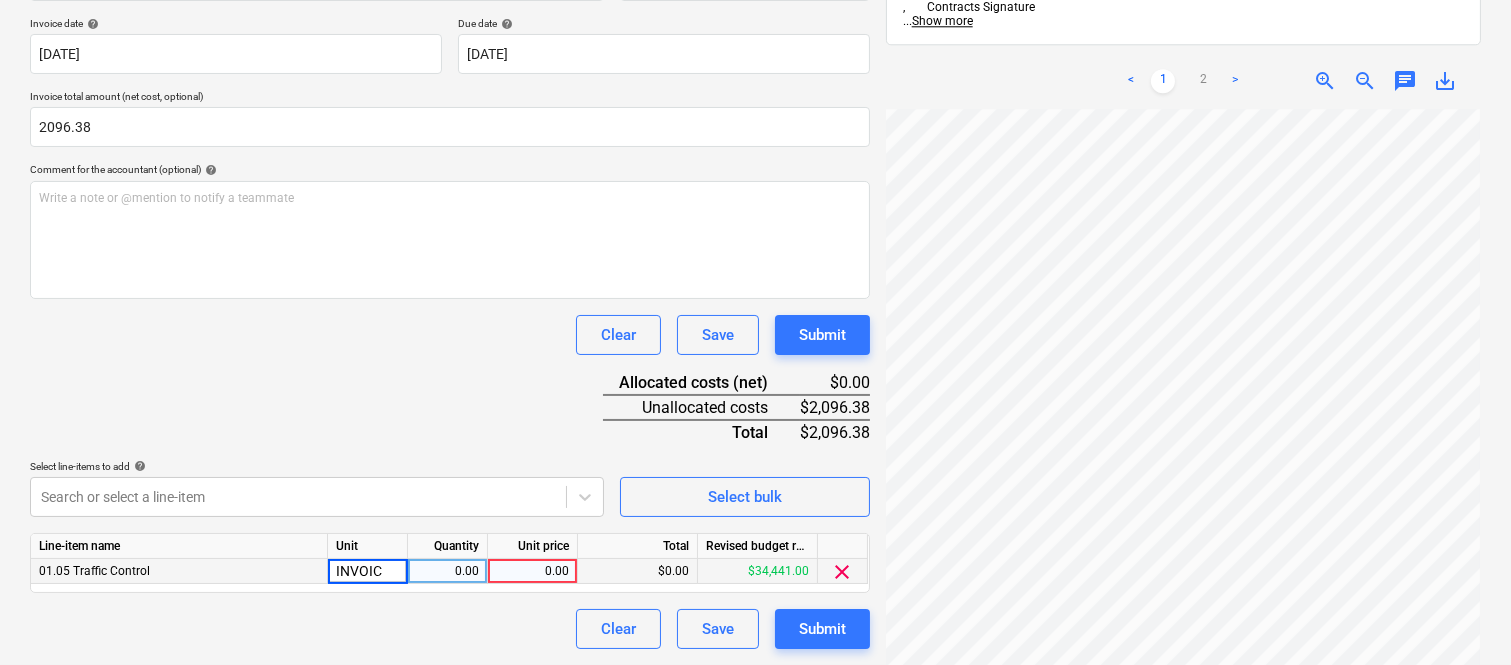 type on "INVOICE" 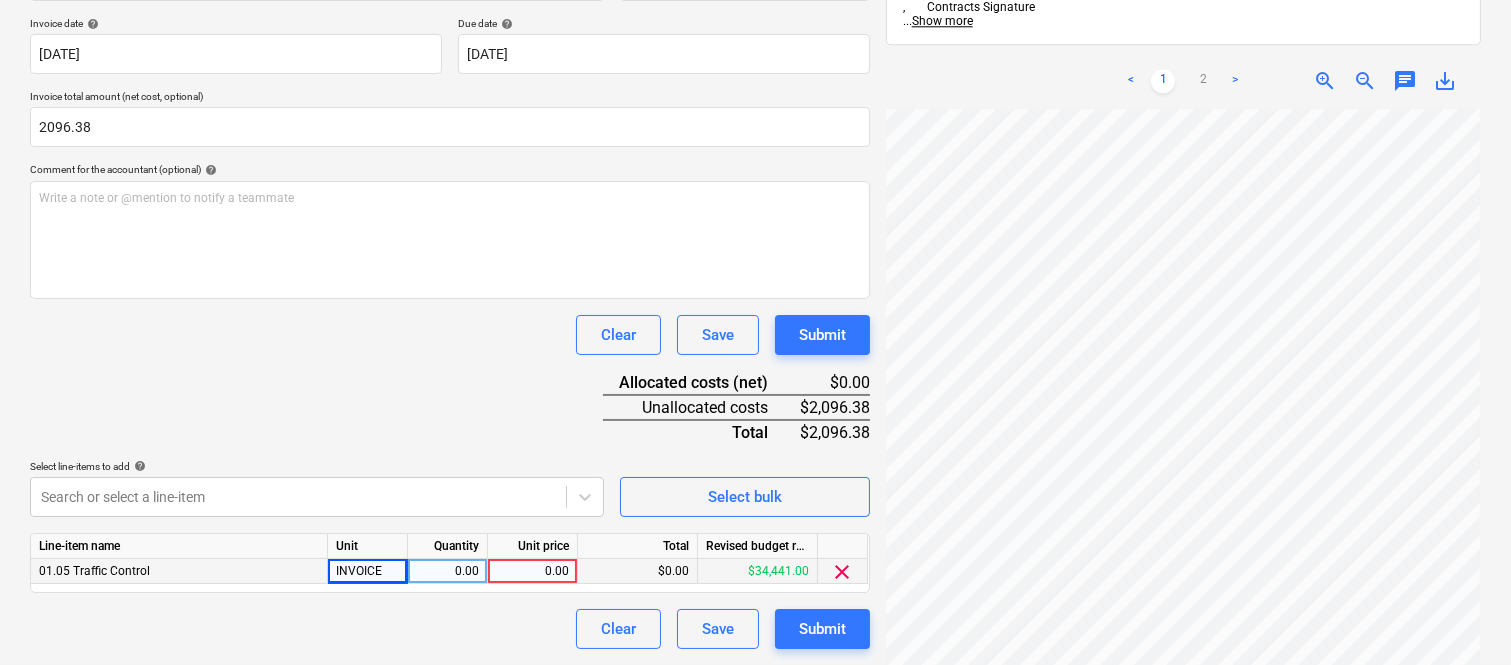 click on "0.00" at bounding box center [448, 571] 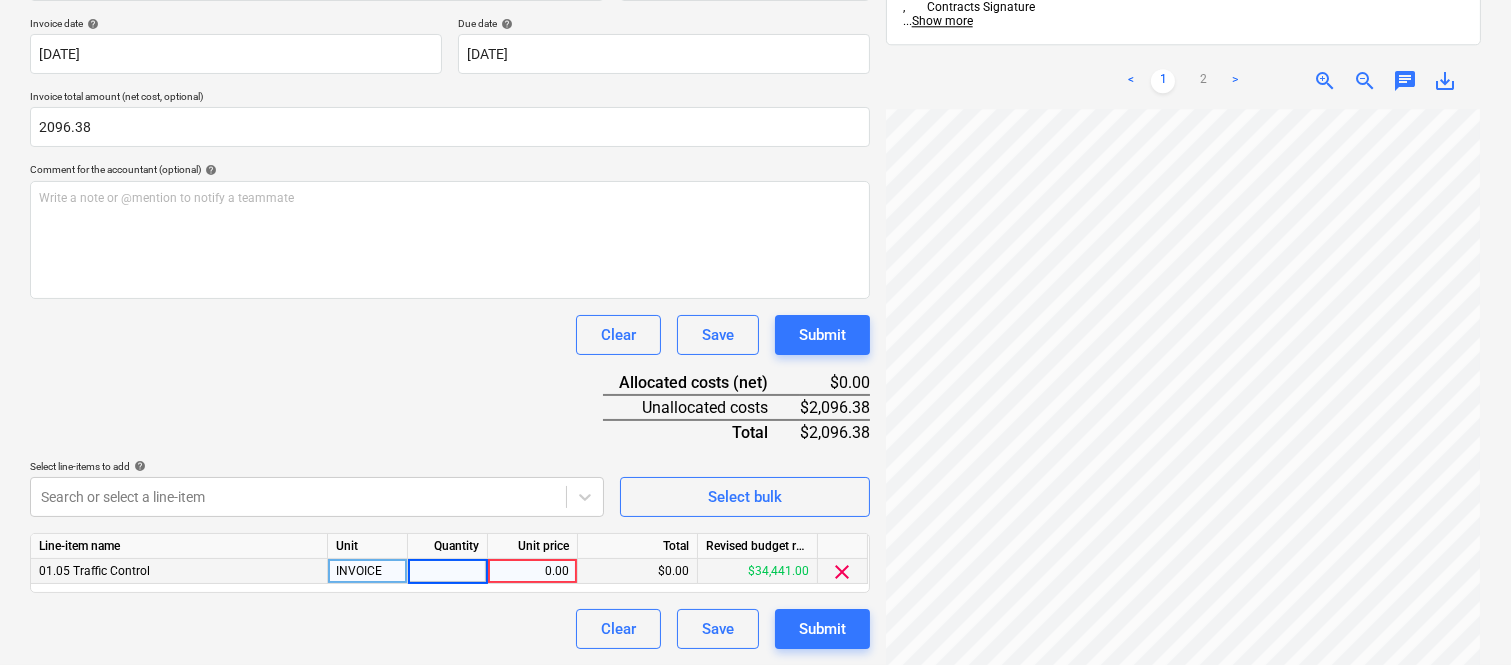 type on "1" 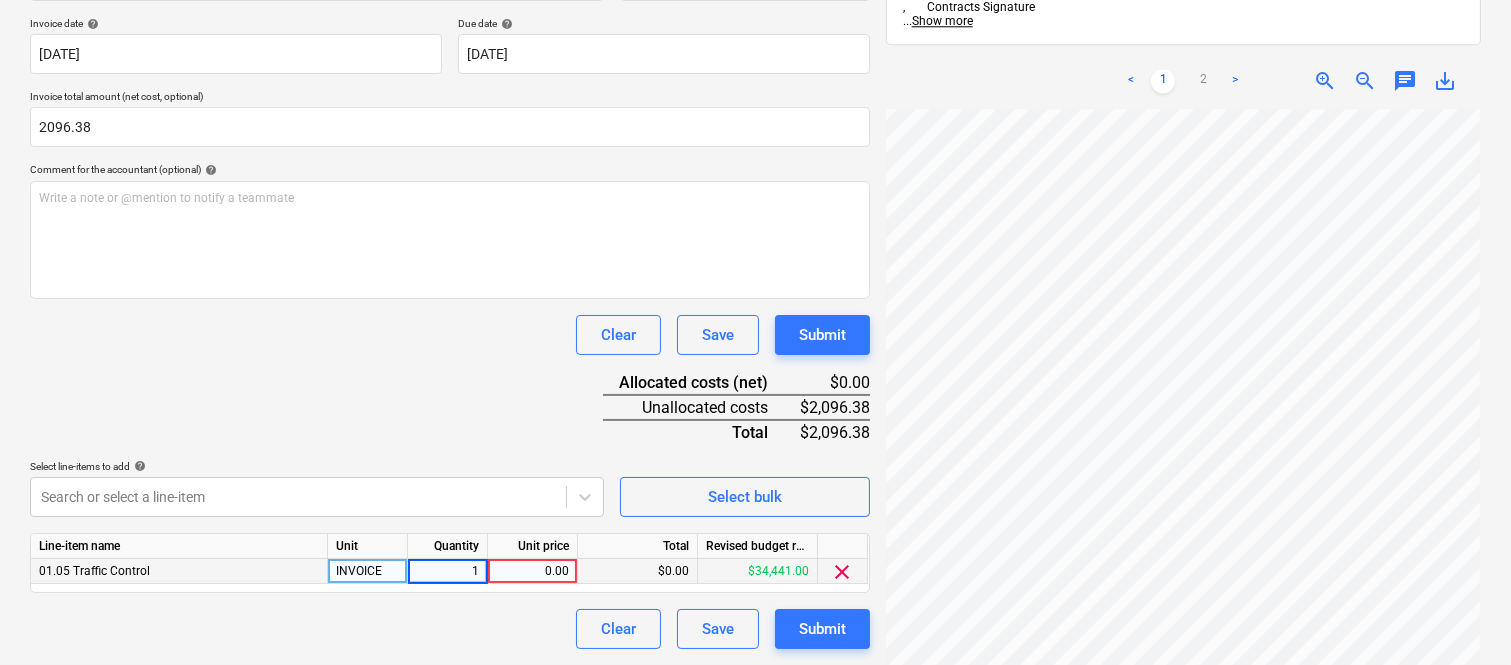 click on "0.00" at bounding box center [532, 571] 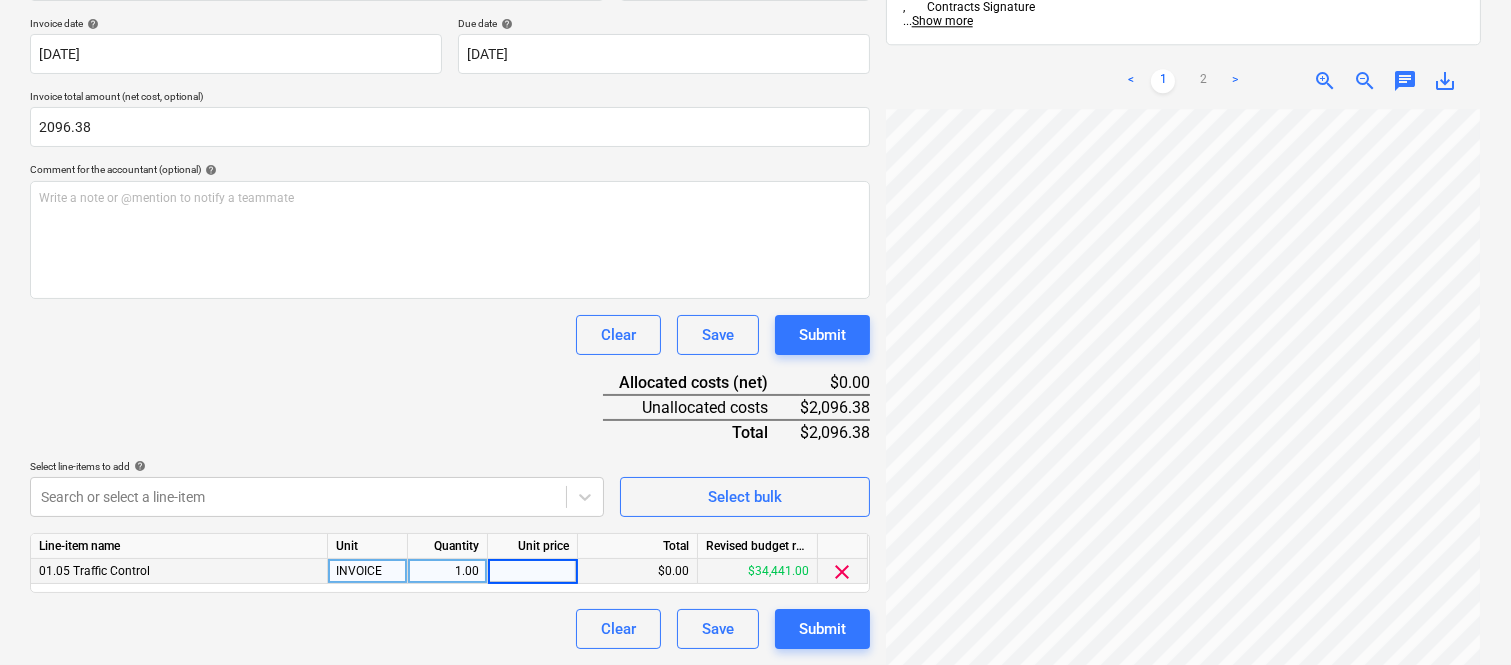 type on "2,096.38" 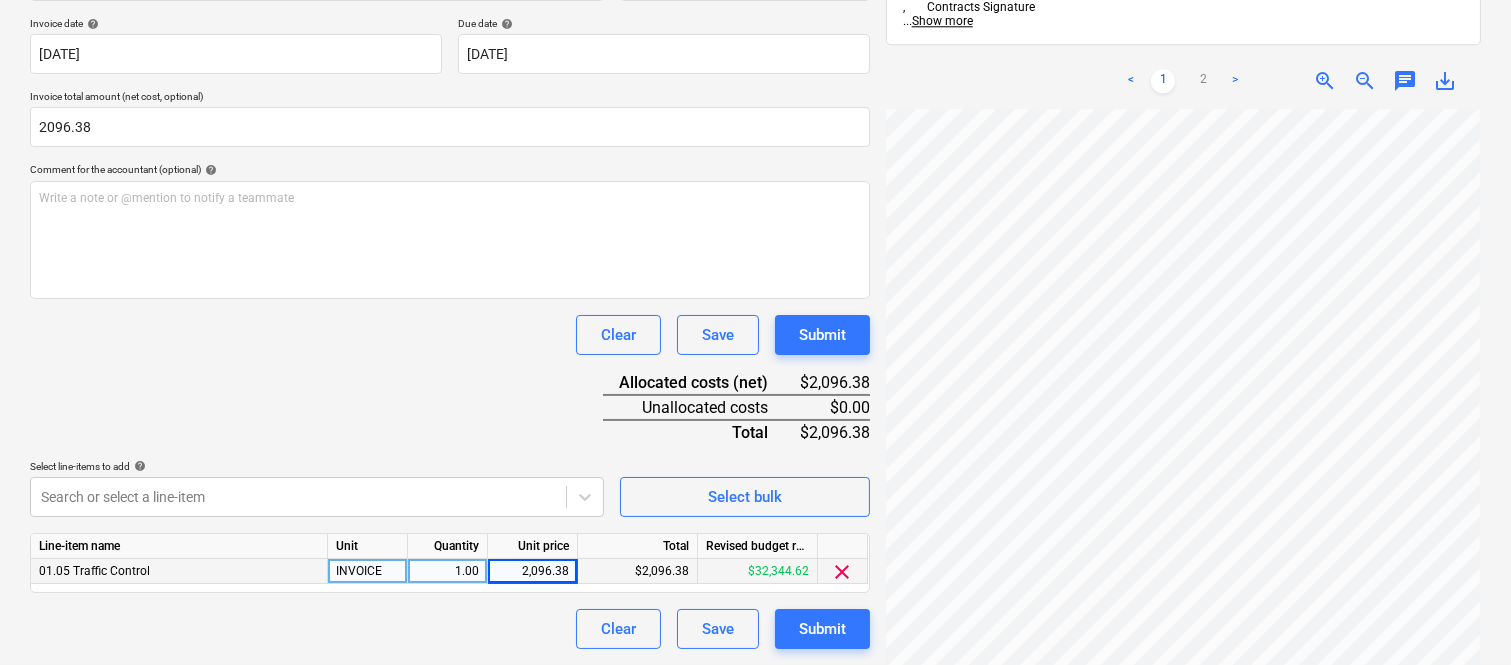 click on "Clear Save Submit" at bounding box center [450, 629] 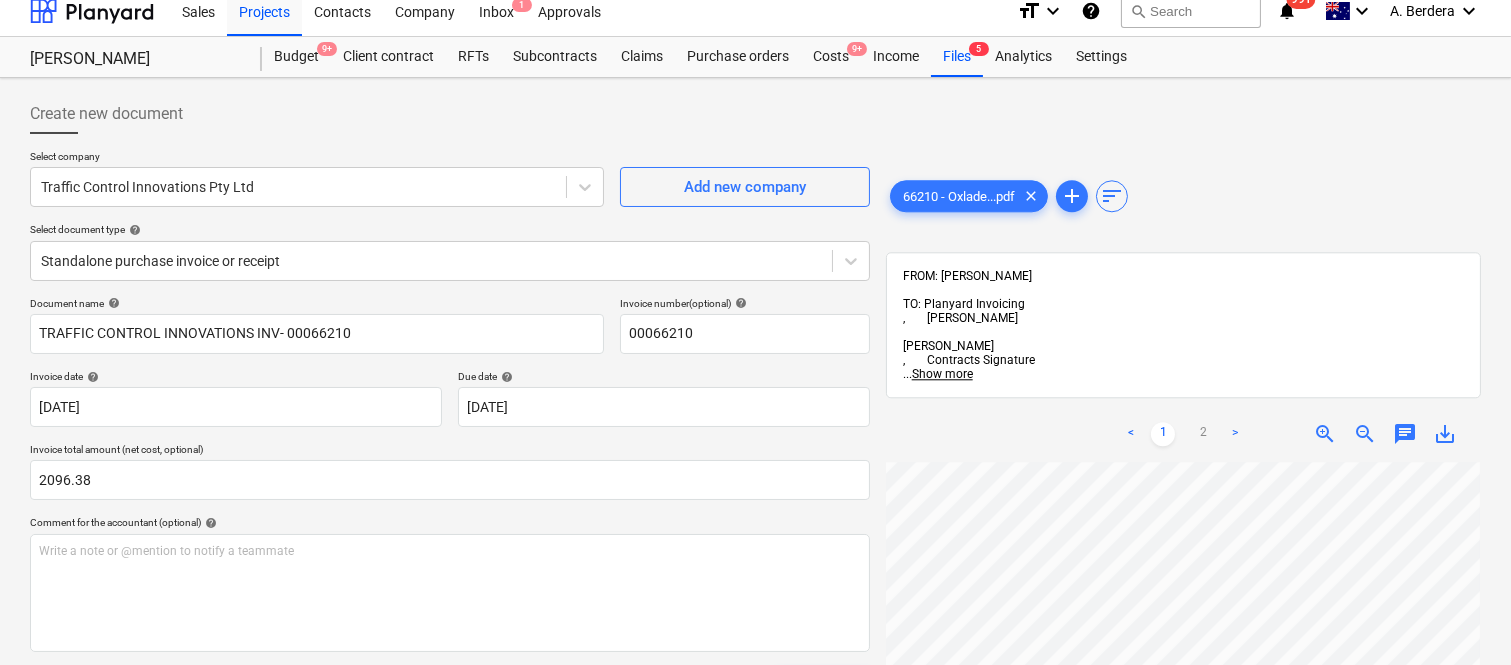 scroll, scrollTop: 0, scrollLeft: 0, axis: both 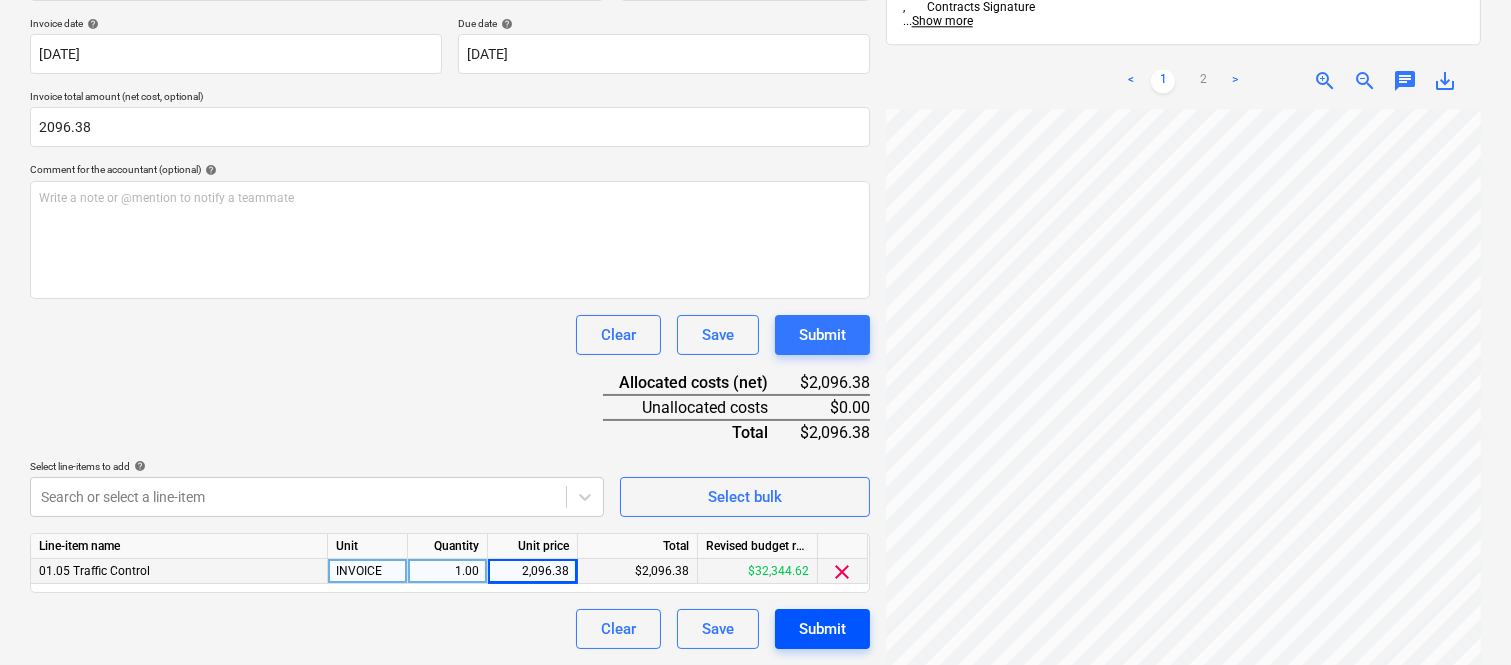 click on "Submit" at bounding box center [822, 629] 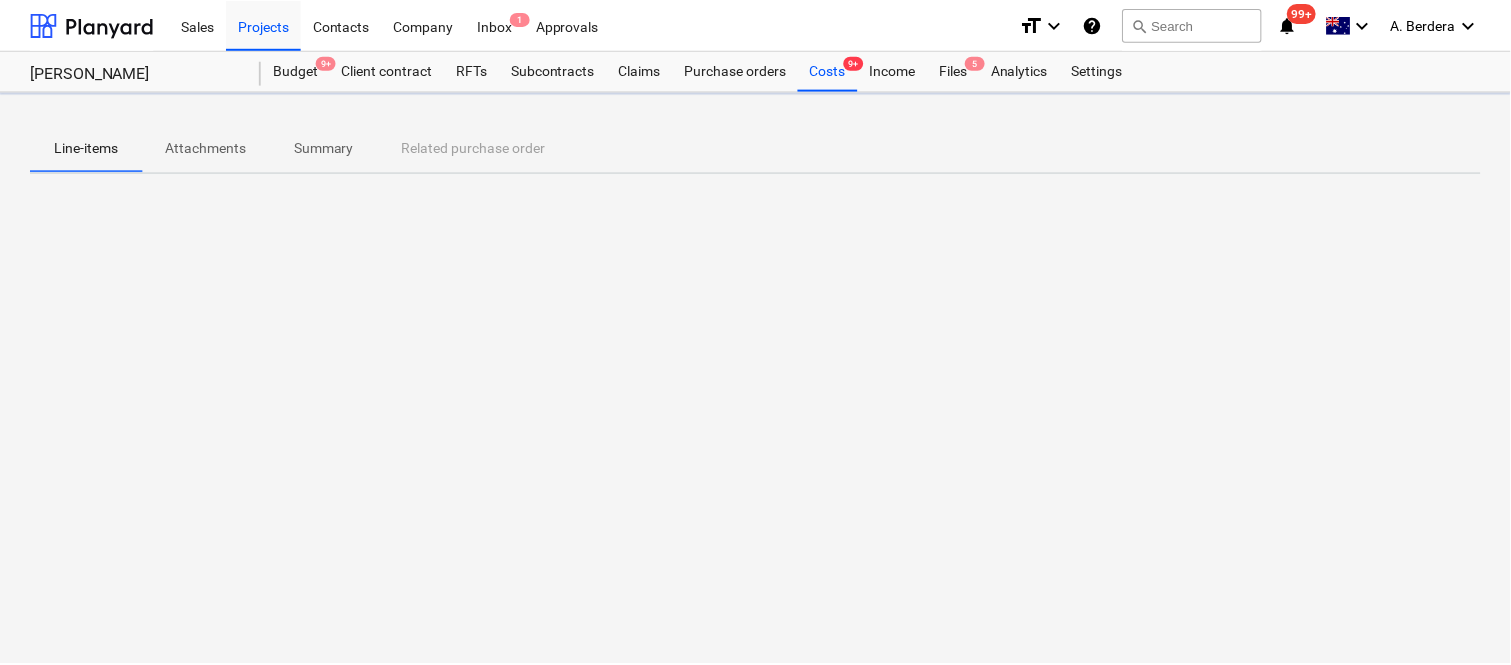 scroll, scrollTop: 0, scrollLeft: 0, axis: both 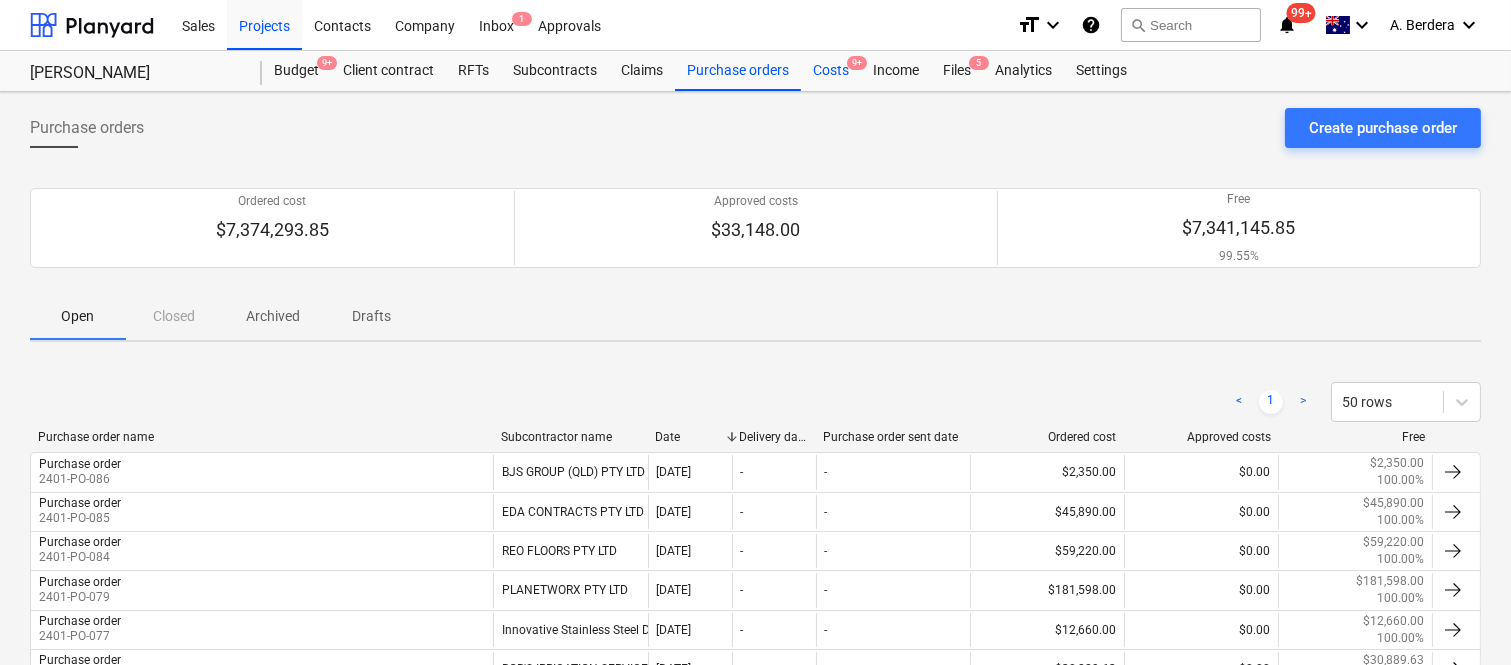 click on "Costs 9+" at bounding box center (831, 71) 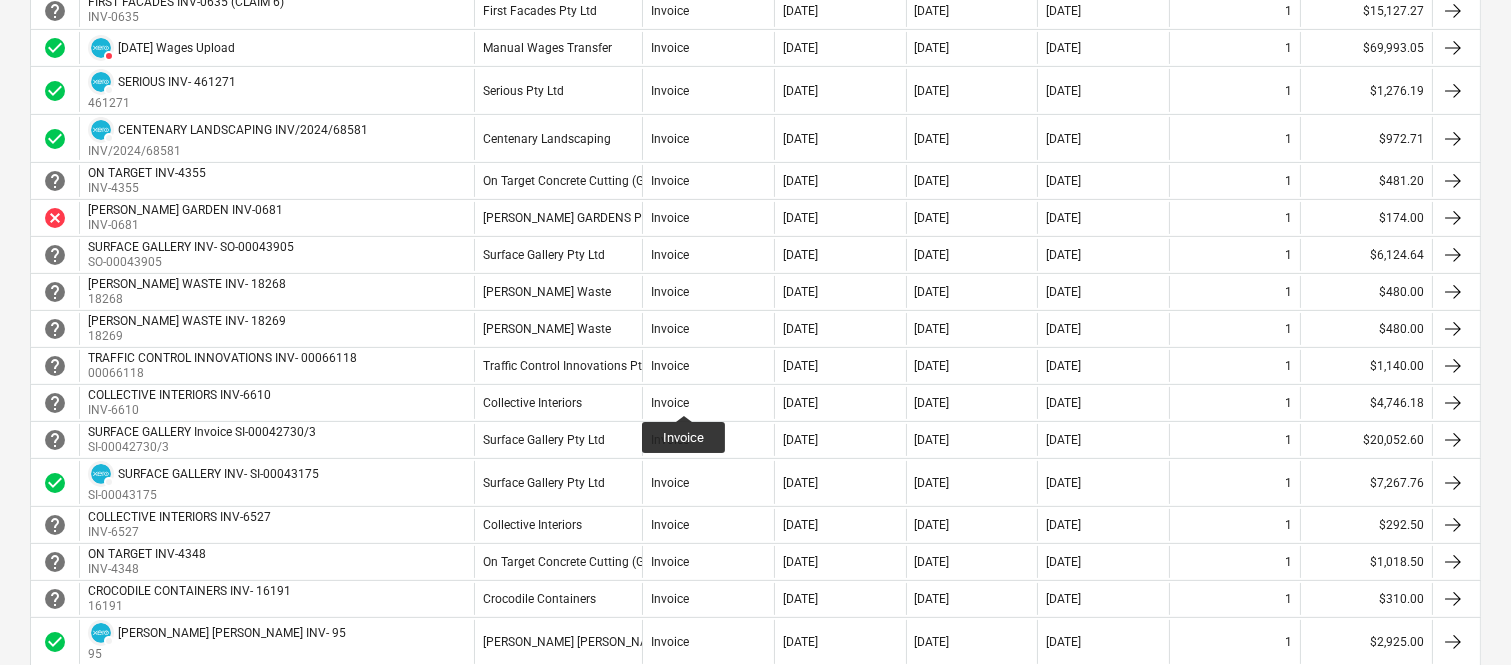 scroll, scrollTop: 933, scrollLeft: 0, axis: vertical 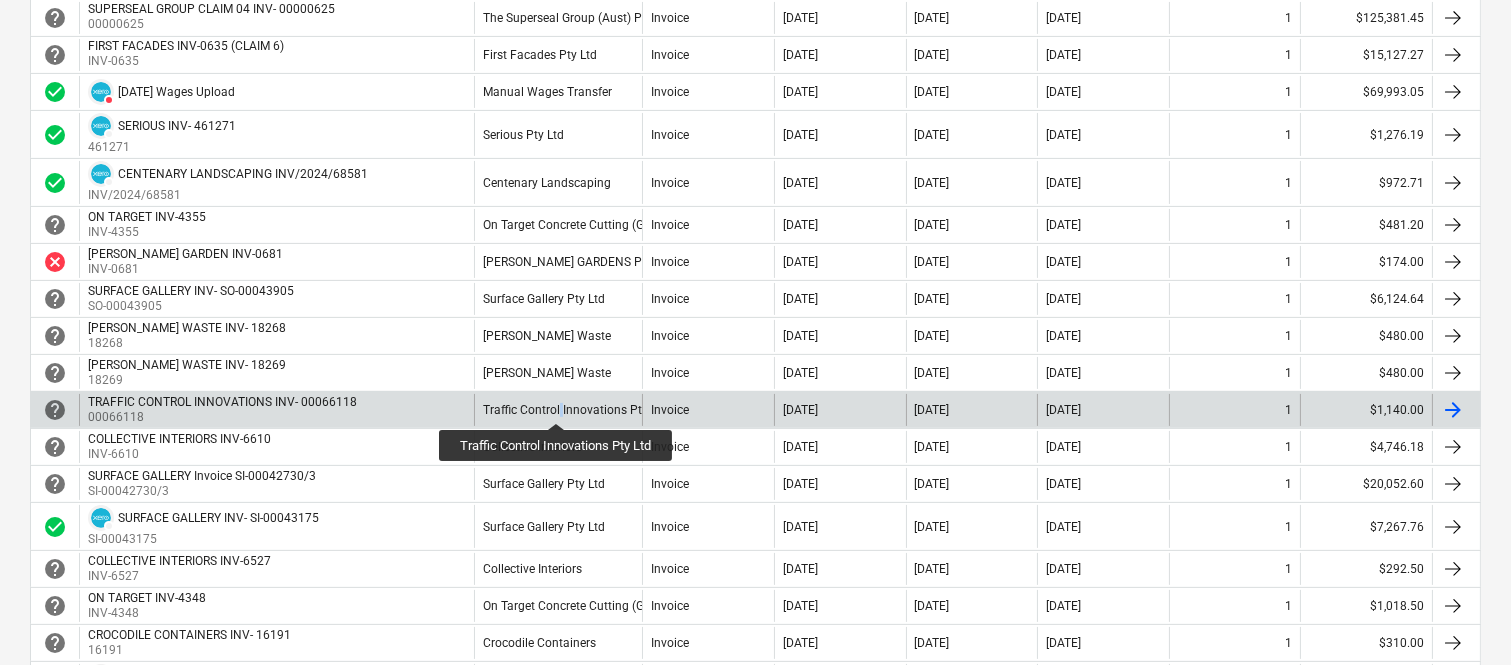 click on "Traffic Control Innovations Pty Ltd" at bounding box center (575, 410) 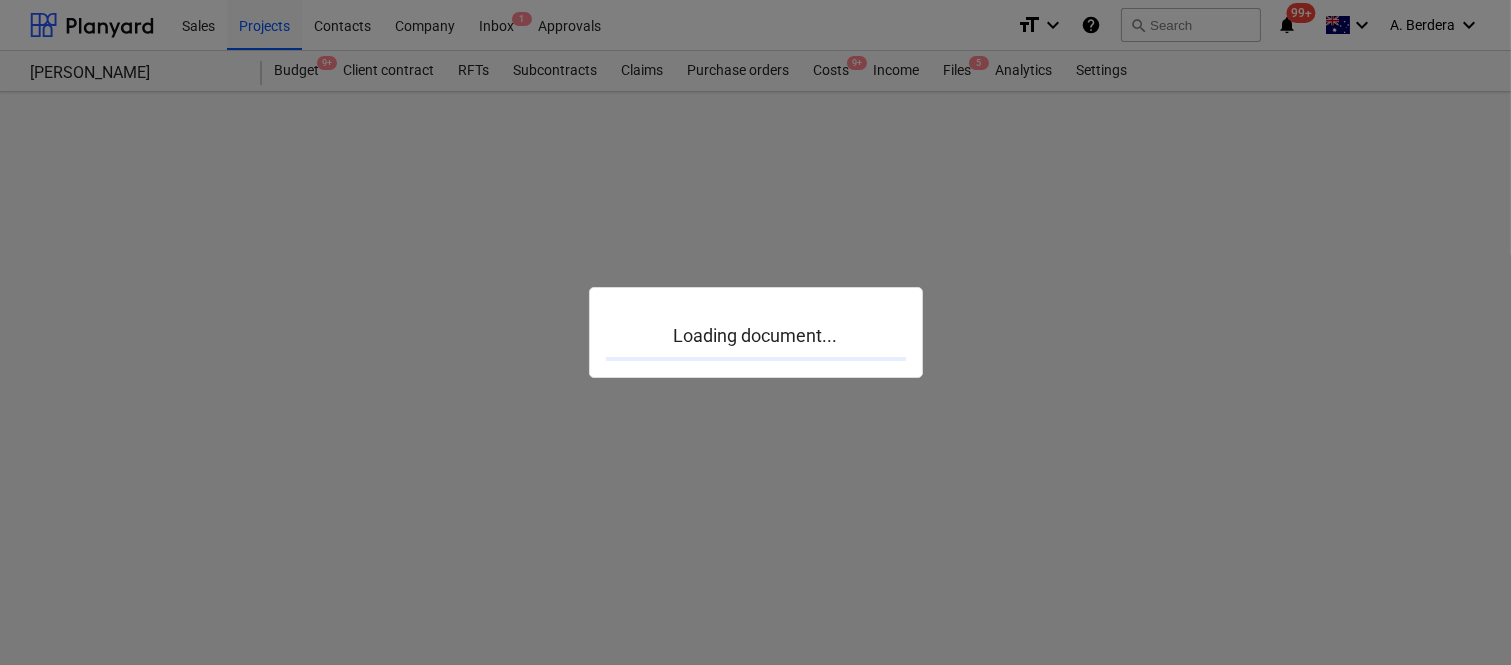 scroll, scrollTop: 0, scrollLeft: 0, axis: both 